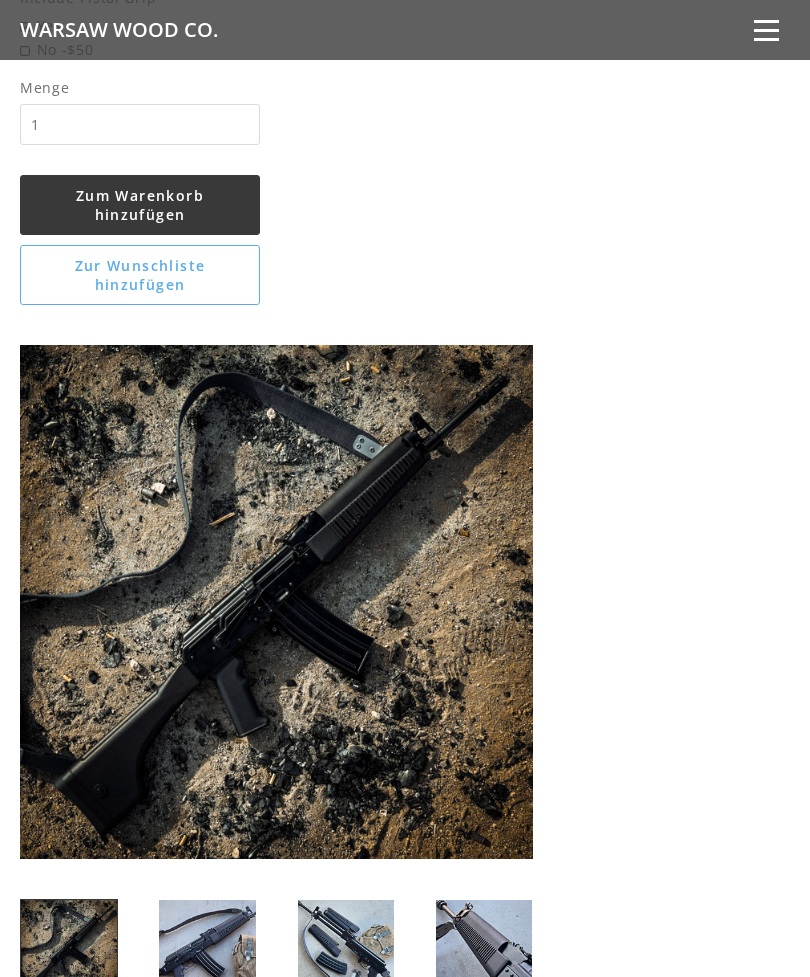 scroll, scrollTop: 1985, scrollLeft: 0, axis: vertical 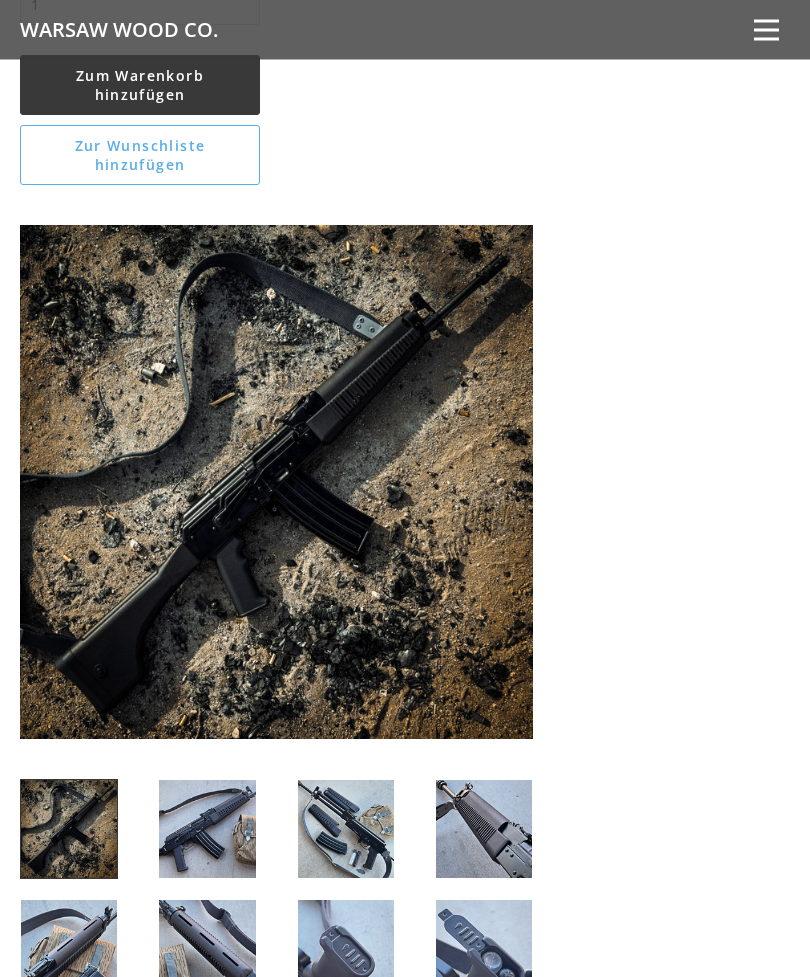 click at bounding box center [484, 830] 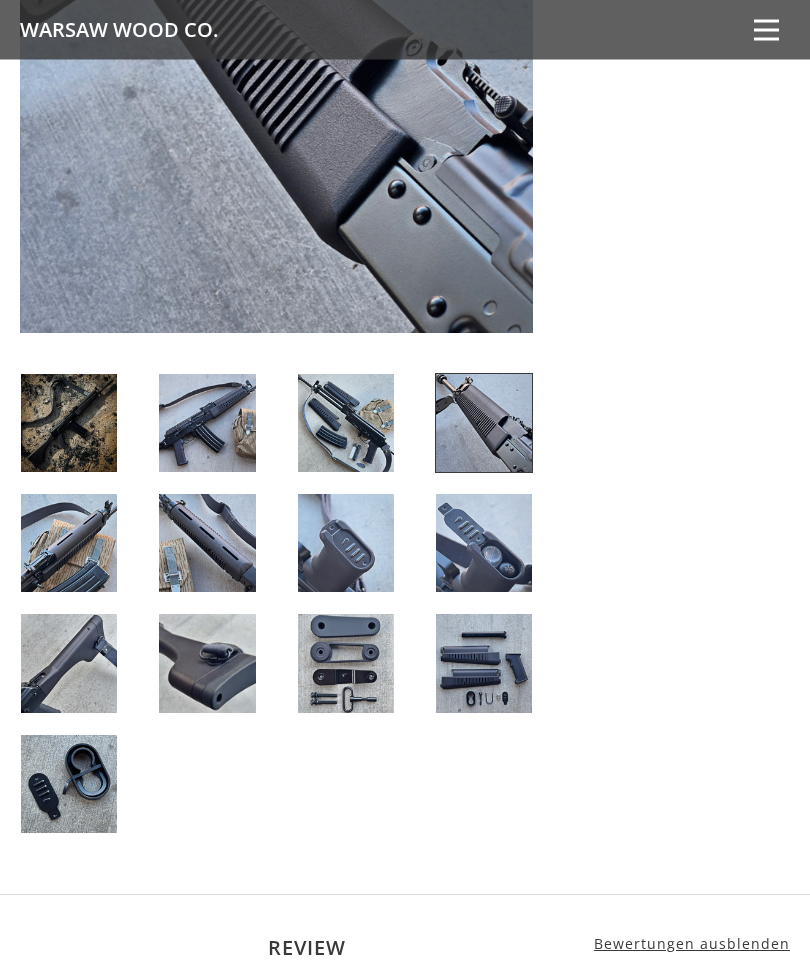 scroll, scrollTop: 2419, scrollLeft: 0, axis: vertical 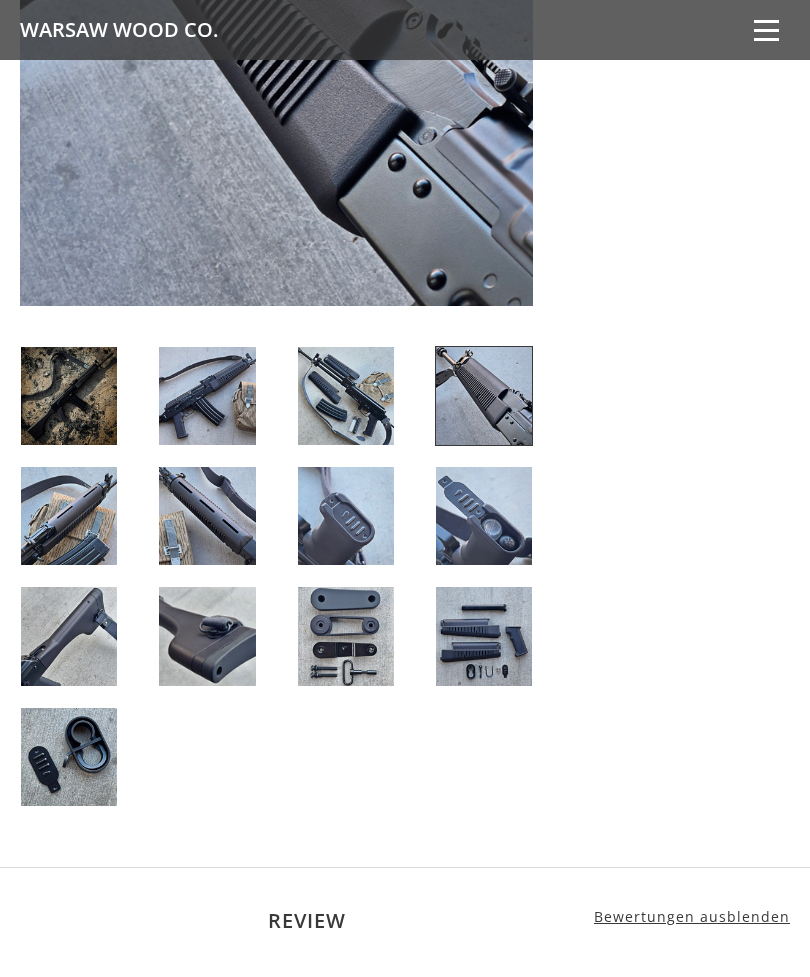 click on "5 / 5
( 1
Review)
$310.00
The East German Wieger STG series
A missing link in the evolution of the Kalashnikov. Originally intended for export sales with the 5.56x45 STG-940 series, the design proved favorable and was expanded to 5.45x39 with the 950 series and 7.62x39 with the 970 series. The Wieger series had a bright future until the Berlin Wall fell.
A 3 year passion project of ours, we've painstakingly reverse engineered the proprietary components from high quality photos and documents.  Modern manufacturing has allowed for internal design improvements while keeping the external look as close as possible to the originals.
Kit includes:
Handguards
Pistol Grip" at bounding box center [405, -696] 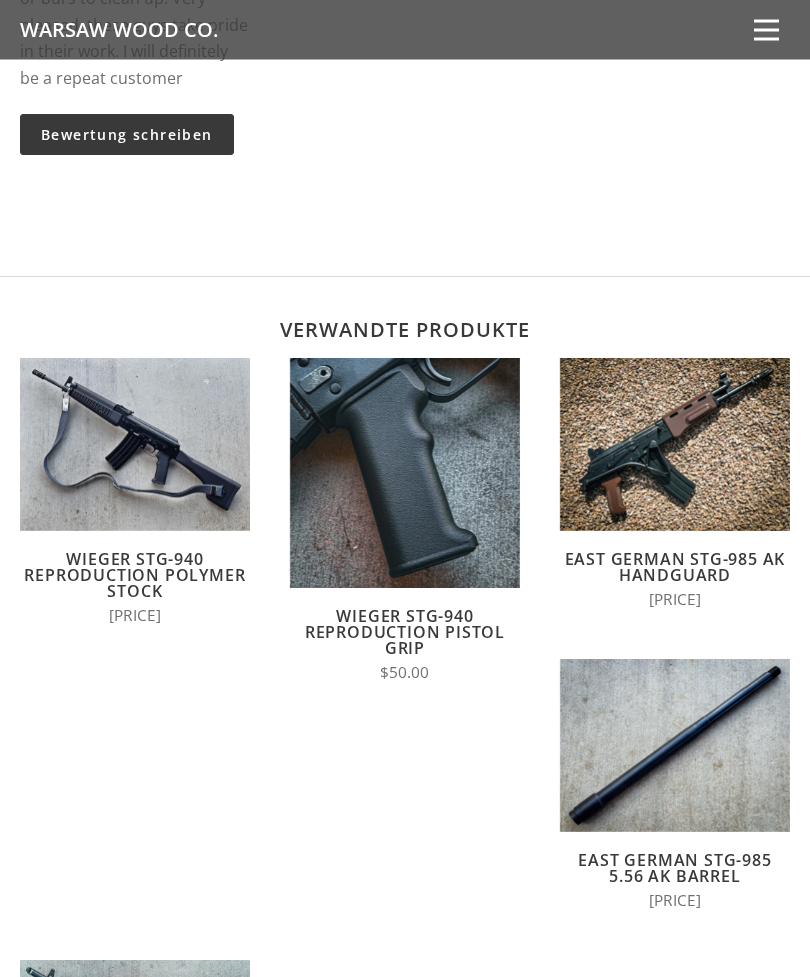 scroll, scrollTop: 3703, scrollLeft: 0, axis: vertical 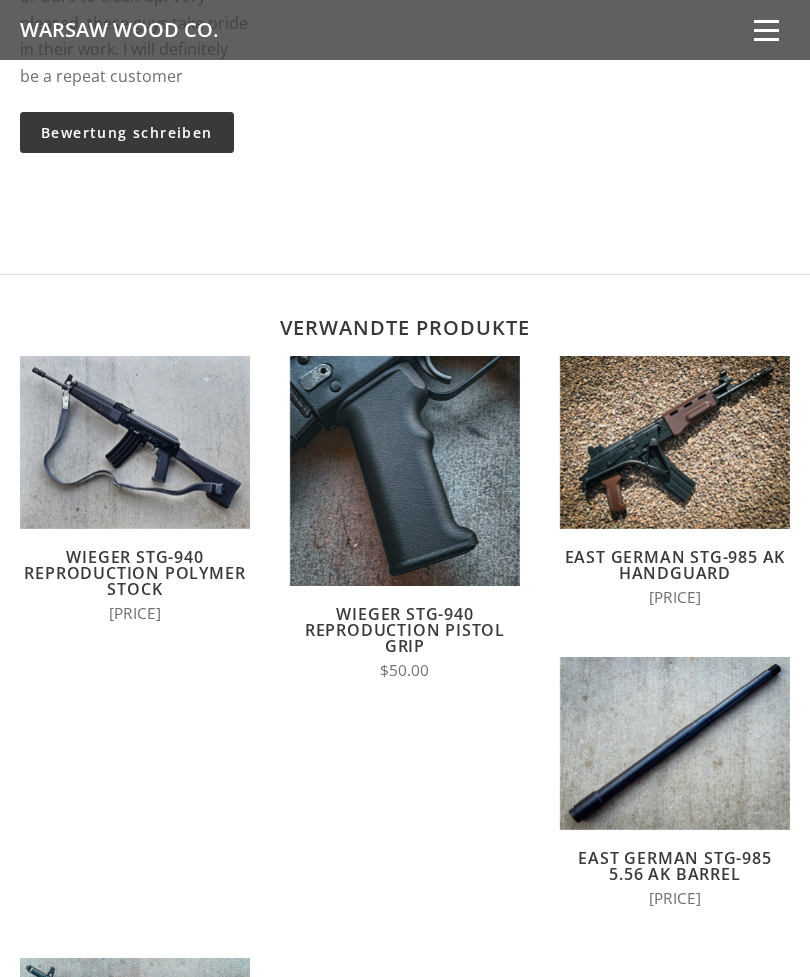 click on "Zum Warenkorb hinzufügen" at bounding box center [135, 461] 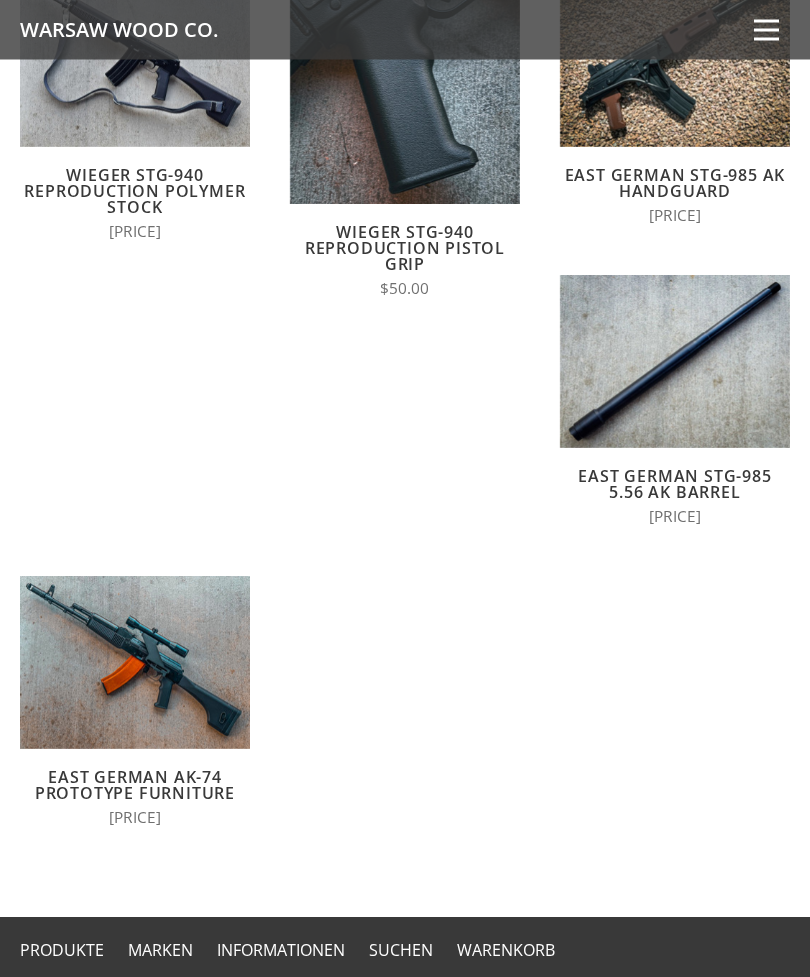scroll, scrollTop: 4085, scrollLeft: 0, axis: vertical 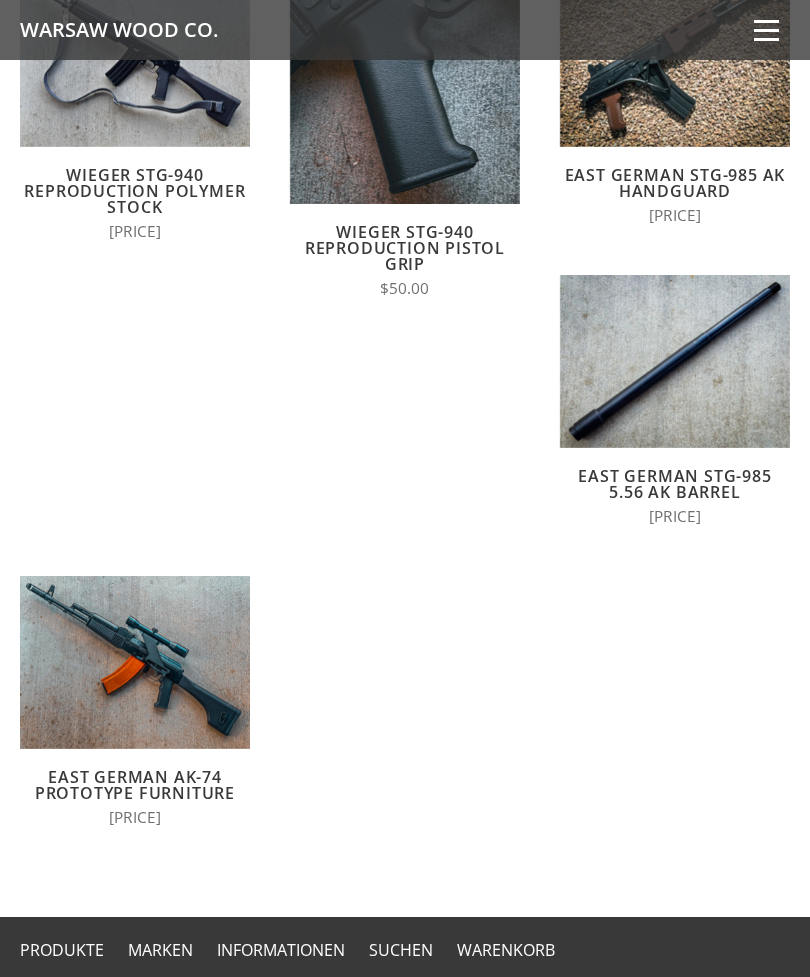 click on "Vollständige Details anzeigen" at bounding box center [135, 681] 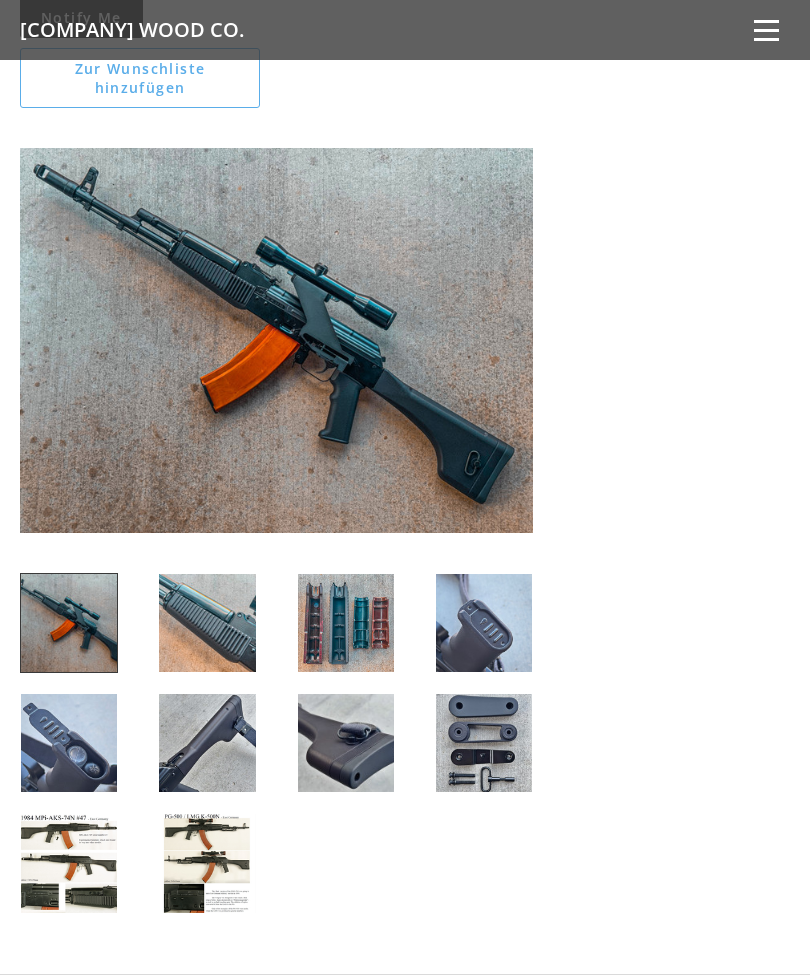 scroll, scrollTop: 1821, scrollLeft: 0, axis: vertical 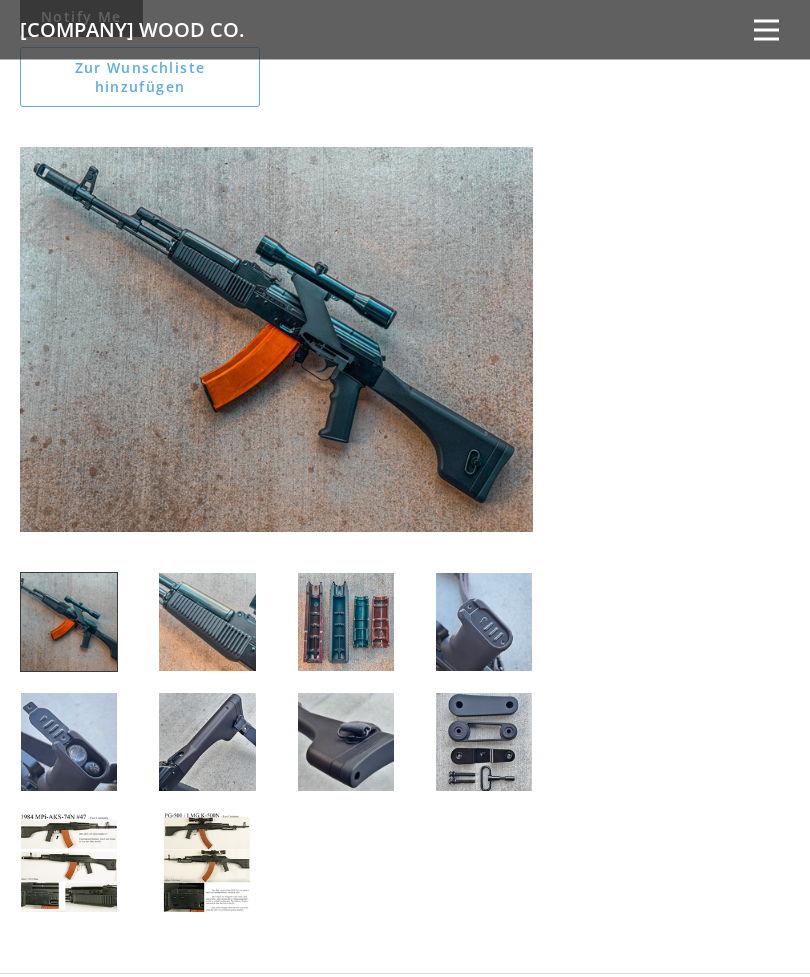 click at bounding box center (207, 623) 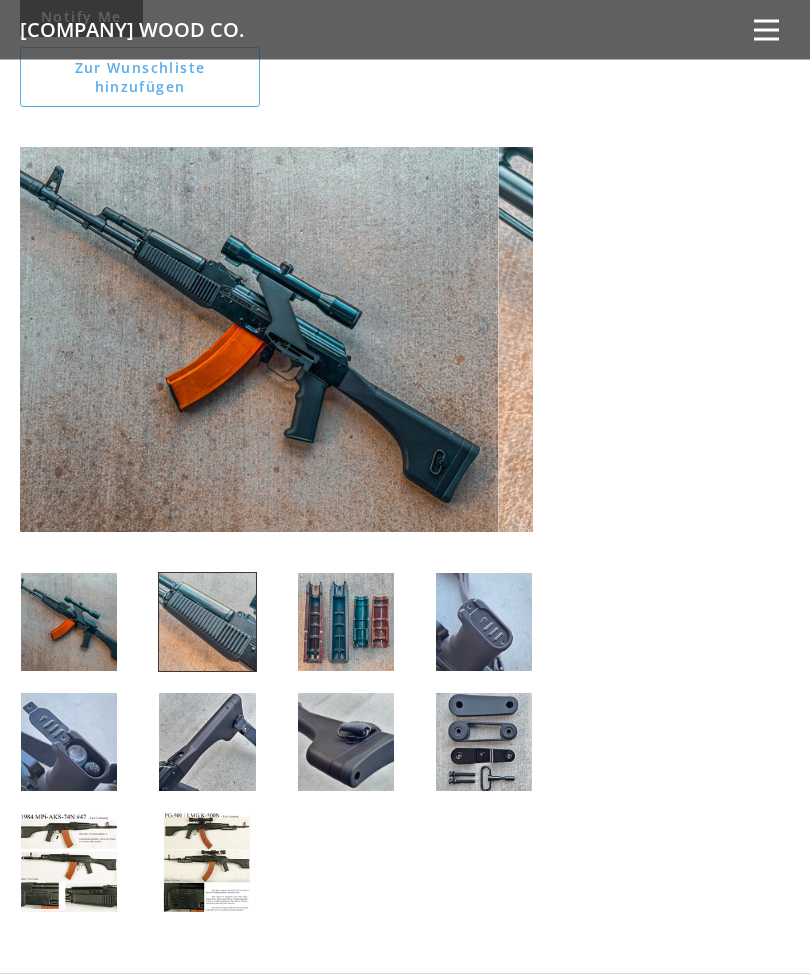 scroll, scrollTop: 1822, scrollLeft: 0, axis: vertical 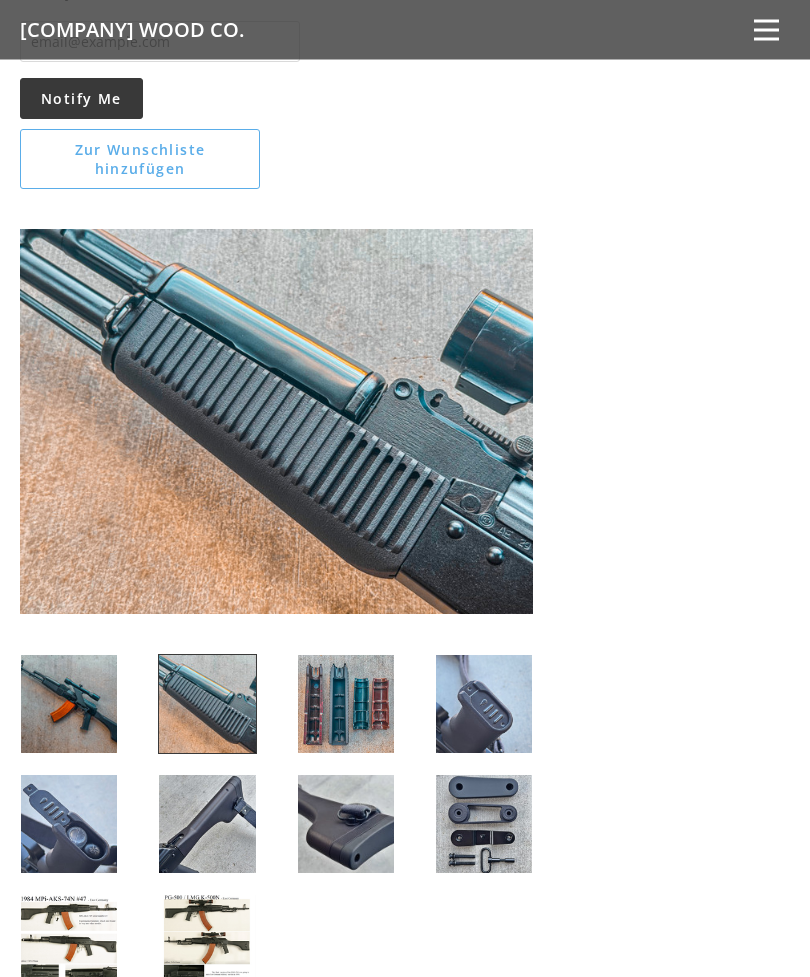 click at bounding box center [69, 705] 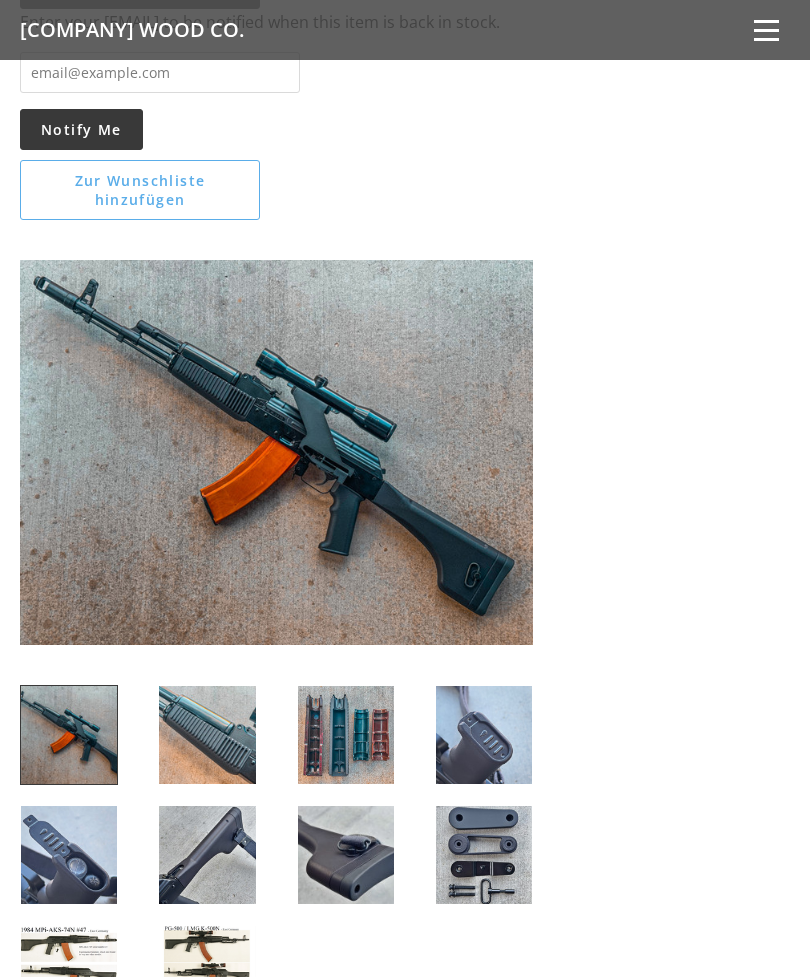 scroll, scrollTop: 1706, scrollLeft: 0, axis: vertical 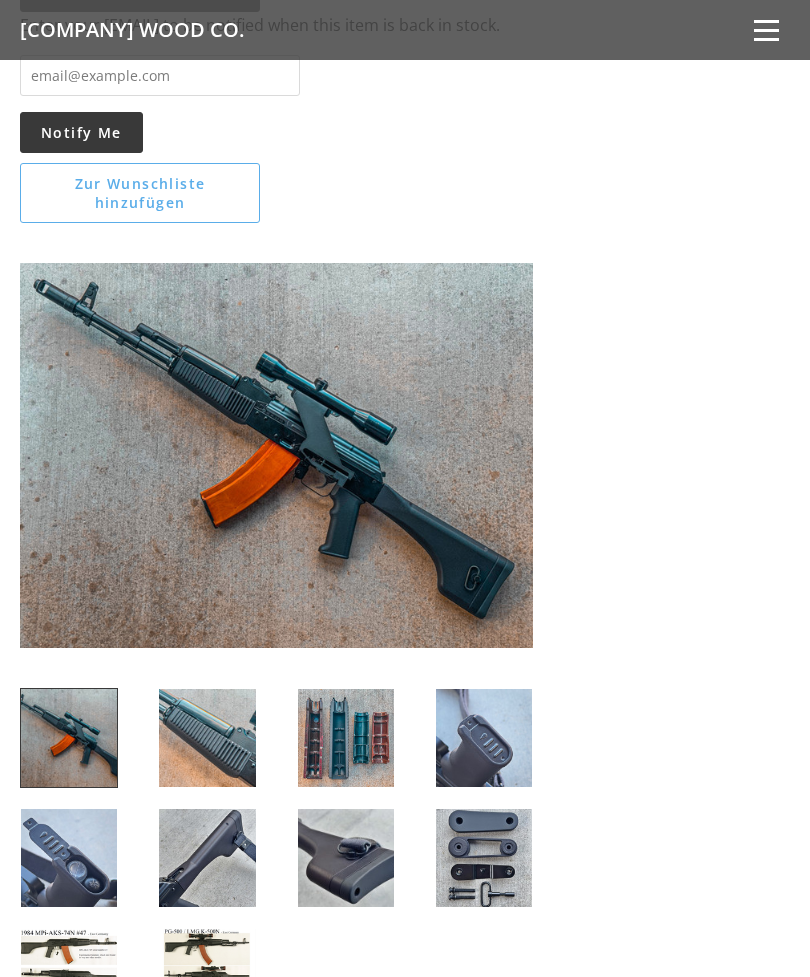 click at bounding box center (276, 455) 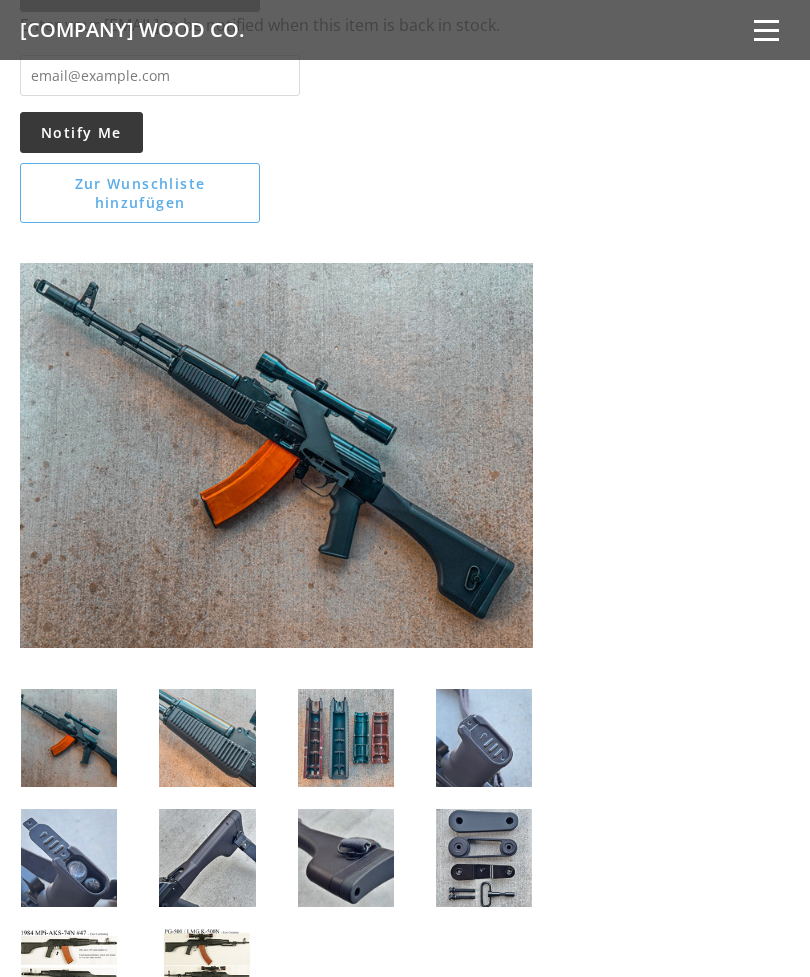 click at bounding box center [276, 455] 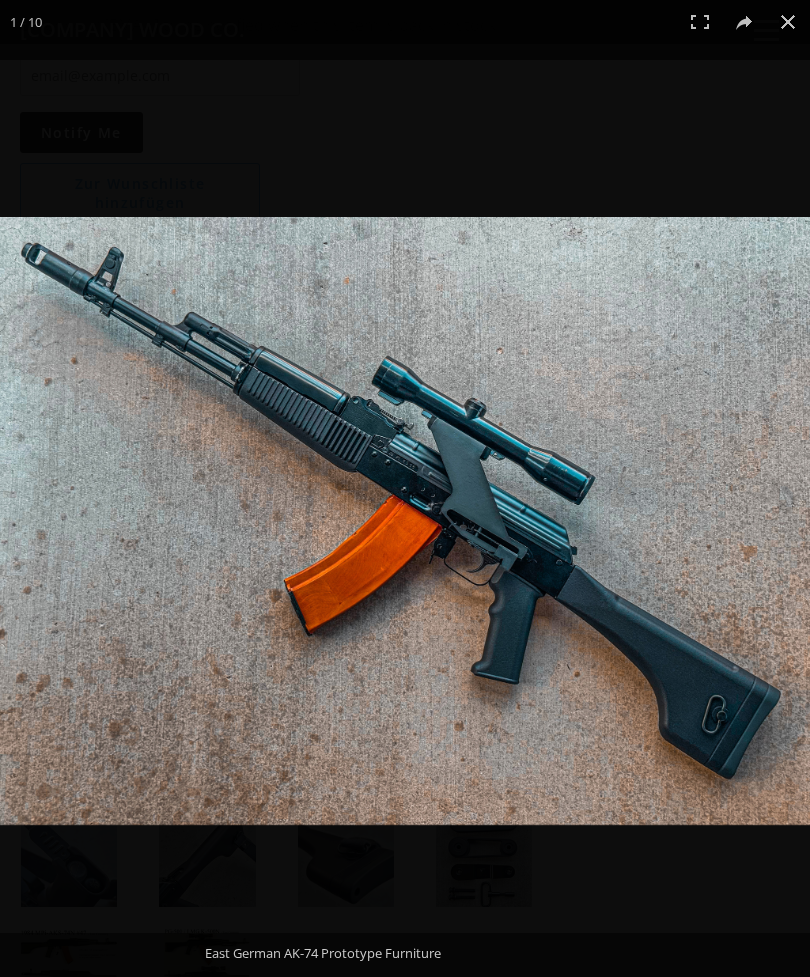 click at bounding box center [788, 22] 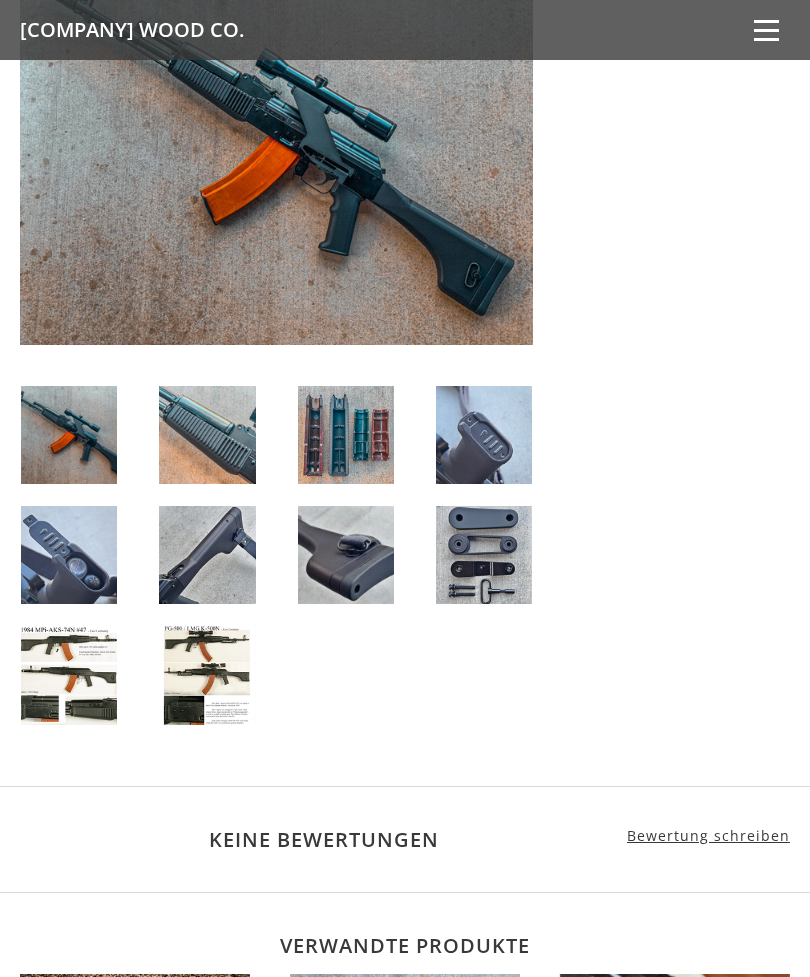 scroll, scrollTop: 2067, scrollLeft: 0, axis: vertical 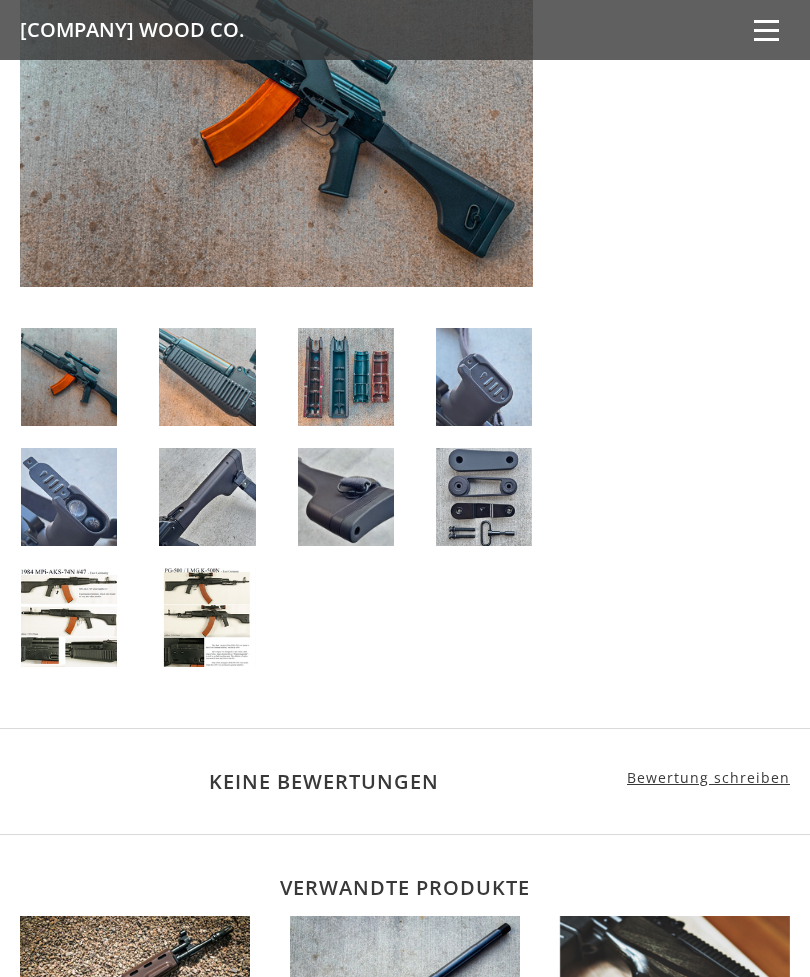 click at bounding box center [207, 617] 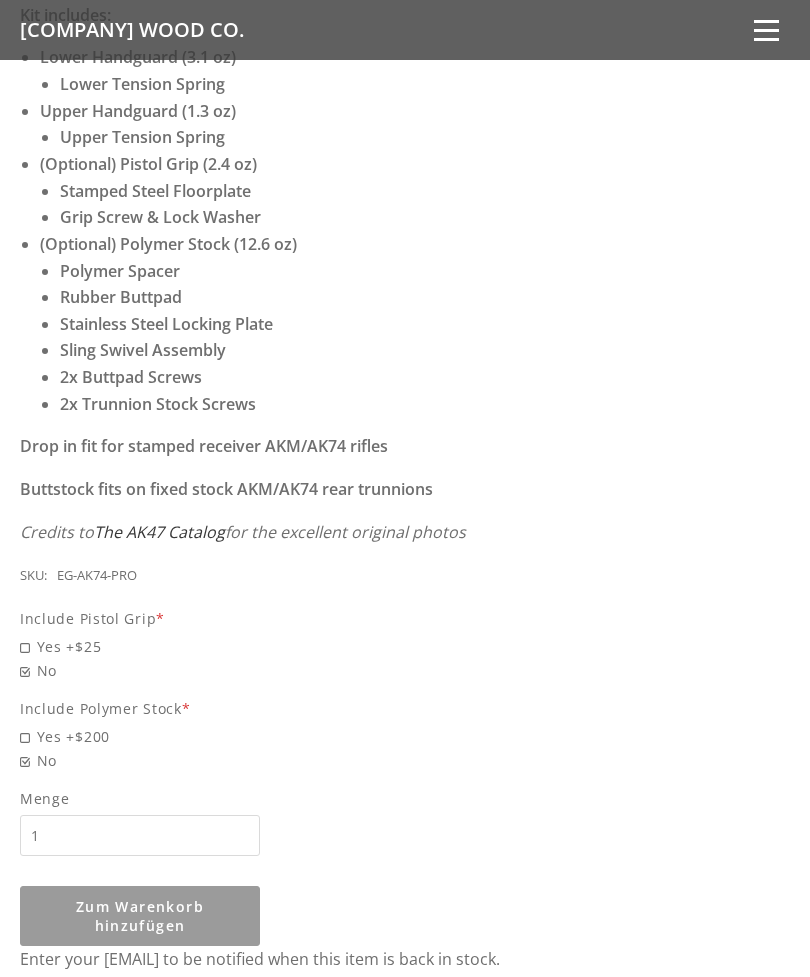 scroll, scrollTop: 769, scrollLeft: 0, axis: vertical 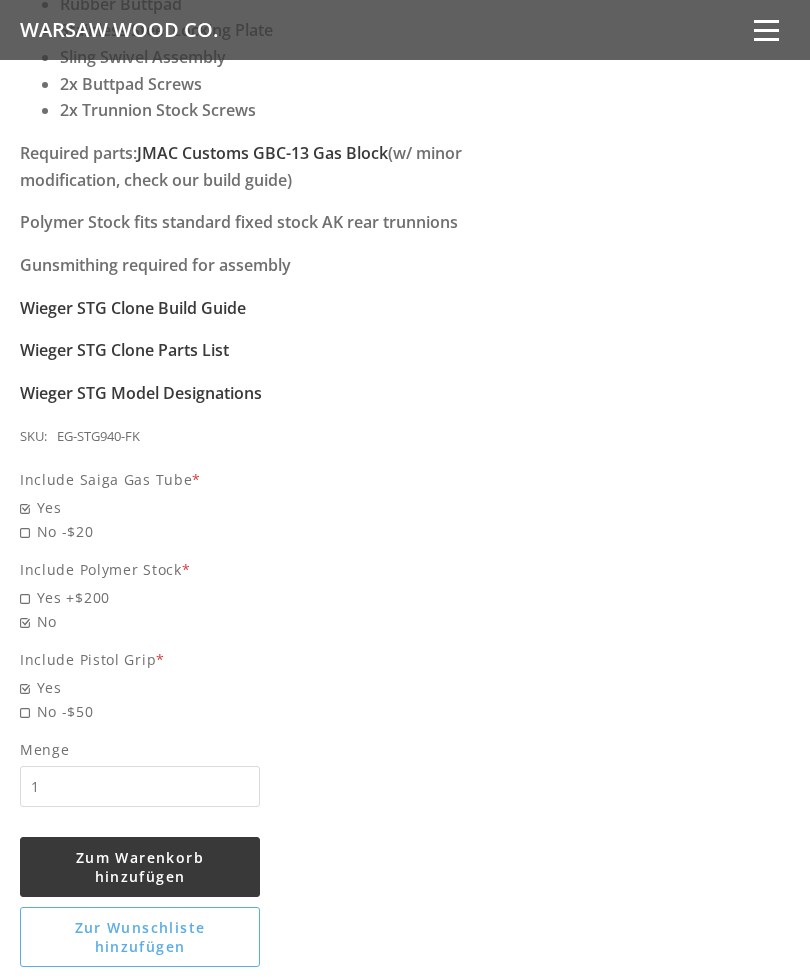 click on "( 1
Review)
[PRICE]
The East German Wieger STG series
A missing link in the evolution of the Kalashnikov. Originally intended for export sales with the 5.56x45 STG-940 series, the design proved favorable and was expanded to 5.45x39 with the 950 series and 7.62x39 with the 970 series. The Wieger series had a bright future until the Berlin Wall fell.
A 3 year passion project of ours, we've painstakingly reverse engineered the proprietary components from high quality photos and documents.  Modern manufacturing has allowed for internal design improvements while keeping the external look as close as possible to the originals.
Kit includes:
Handguards
Pistol Grip" at bounding box center (405, 519) 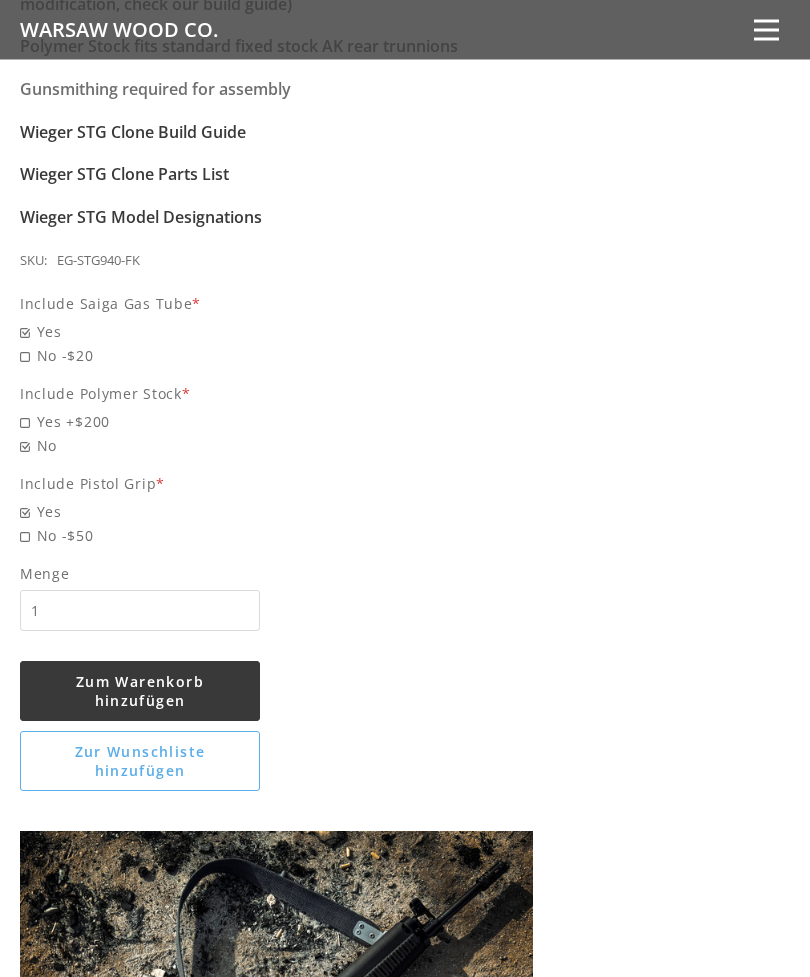 scroll, scrollTop: 1381, scrollLeft: 0, axis: vertical 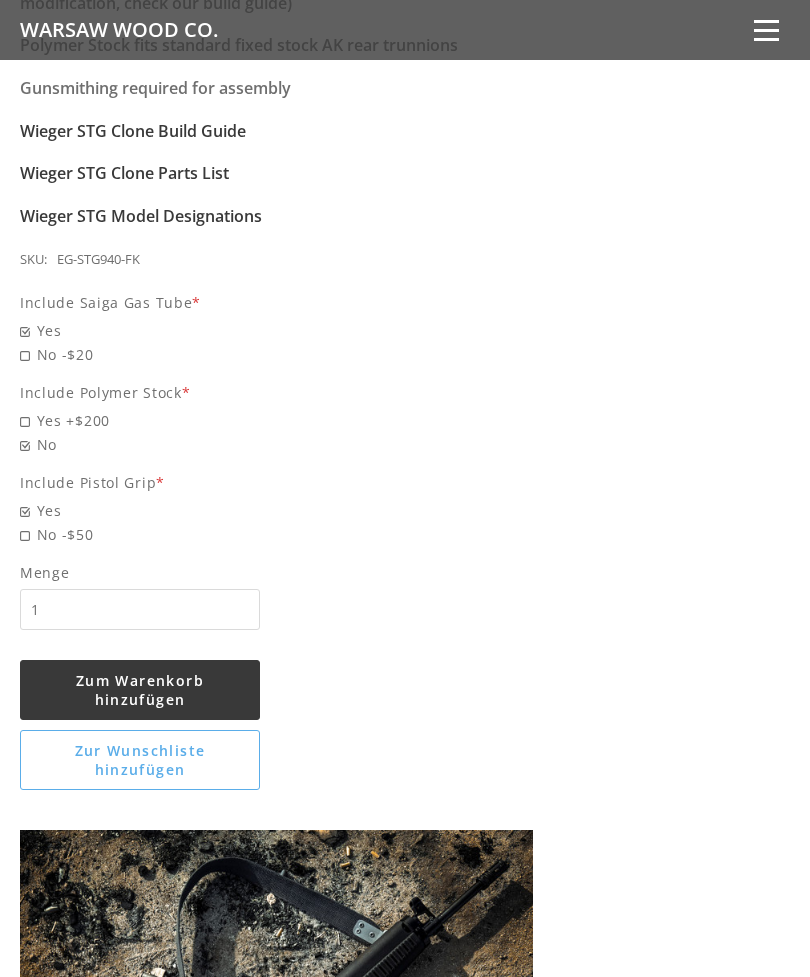 click on "5 / 5
( 1
Review)
$310.00
The East German Wieger STG series
A missing link in the evolution of the Kalashnikov. Originally intended for export sales with the 5.56x45 STG-940 series, the design proved favorable and was expanded to 5.45x39 with the 950 series and 7.62x39 with the 970 series. The Wieger series had a bright future until the Berlin Wall fell.
A 3 year passion project of ours, we've painstakingly reverse engineered the proprietary components from high quality photos and documents.  Modern manufacturing has allowed for internal design improvements while keeping the external look as close as possible to the originals.
Kit includes:
Handguards
Pistol Grip" at bounding box center [405, 342] 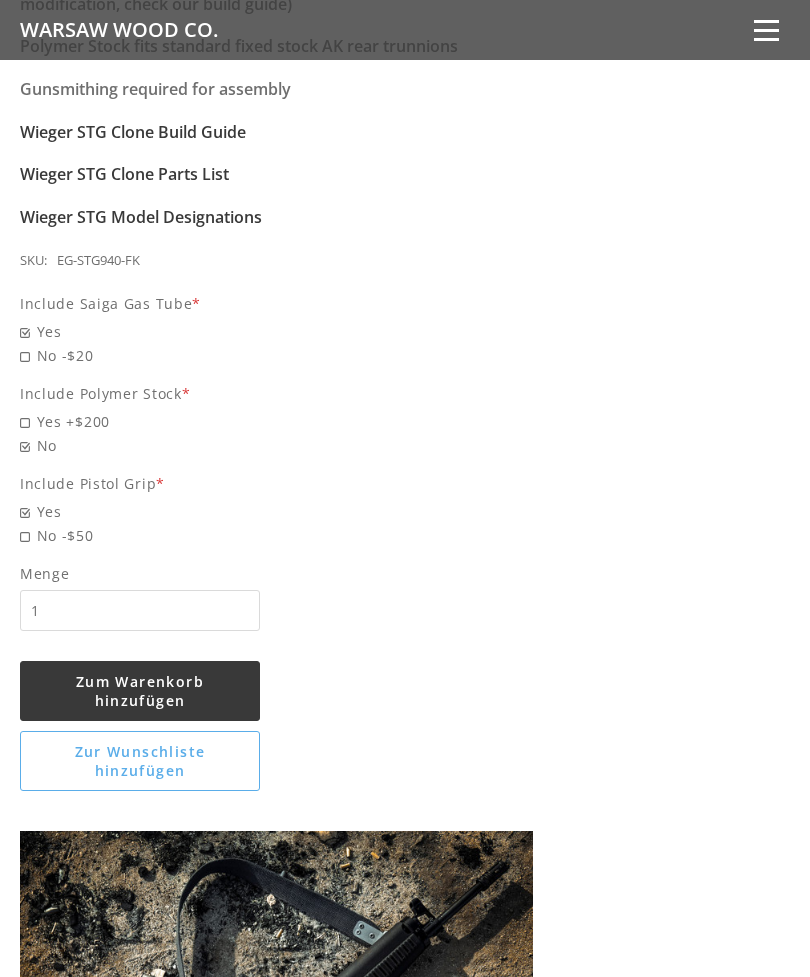 click on "No -$20" at bounding box center [276, 355] 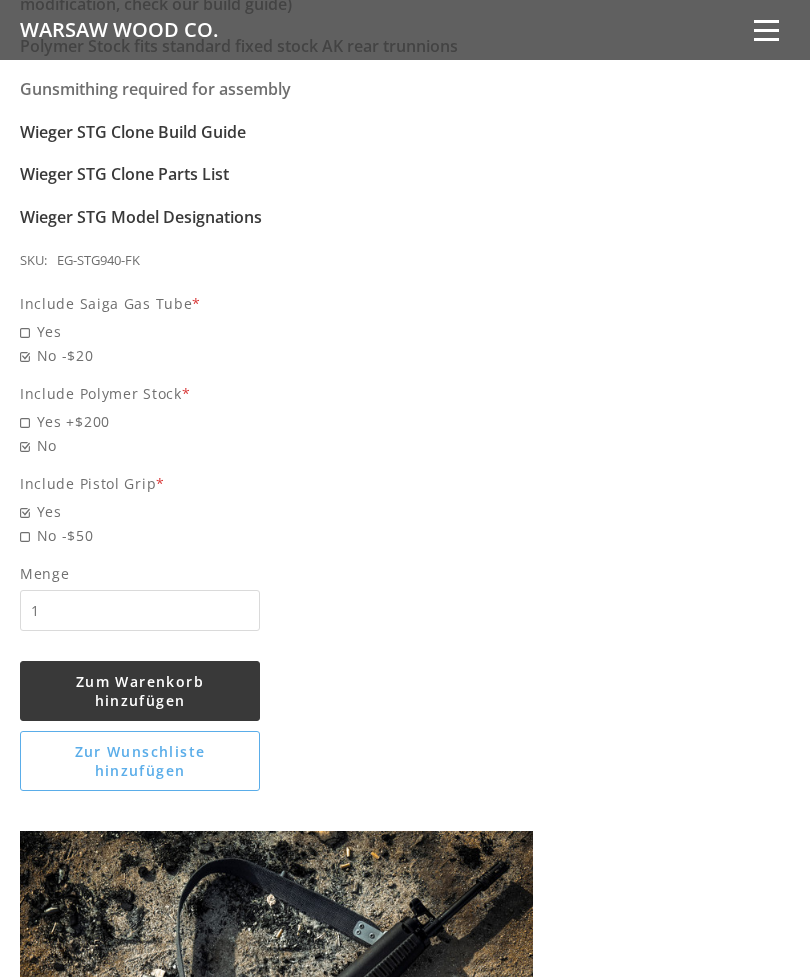 click on "No -$20" at bounding box center (276, 355) 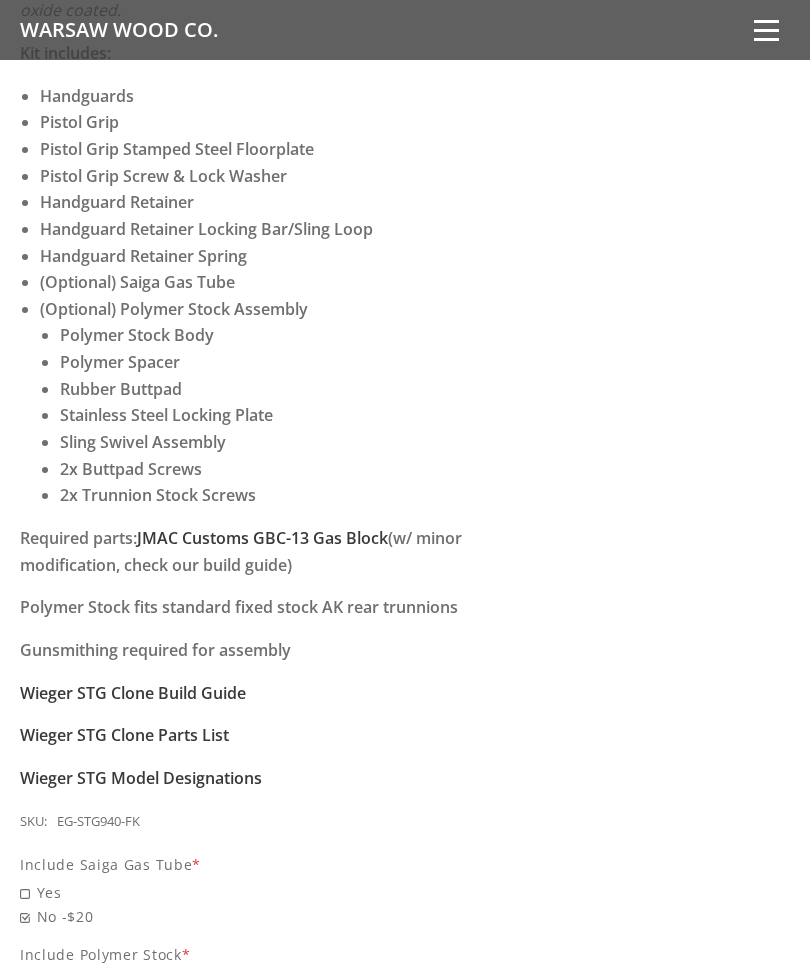 scroll, scrollTop: 794, scrollLeft: 0, axis: vertical 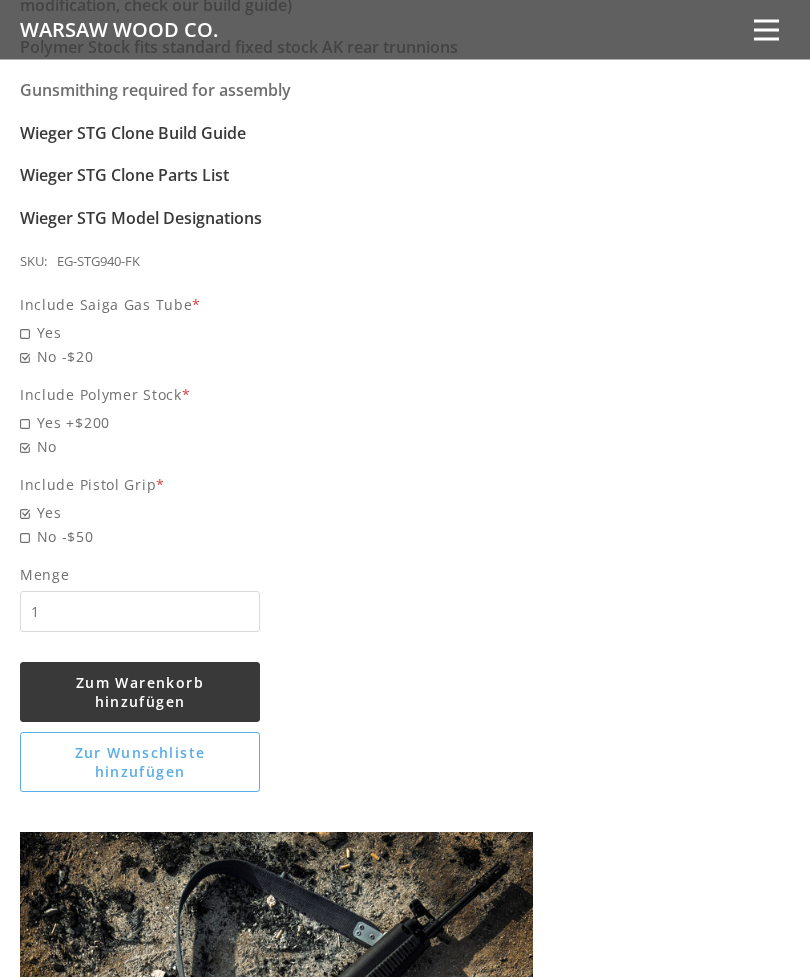 click on "No -$50" at bounding box center [276, 537] 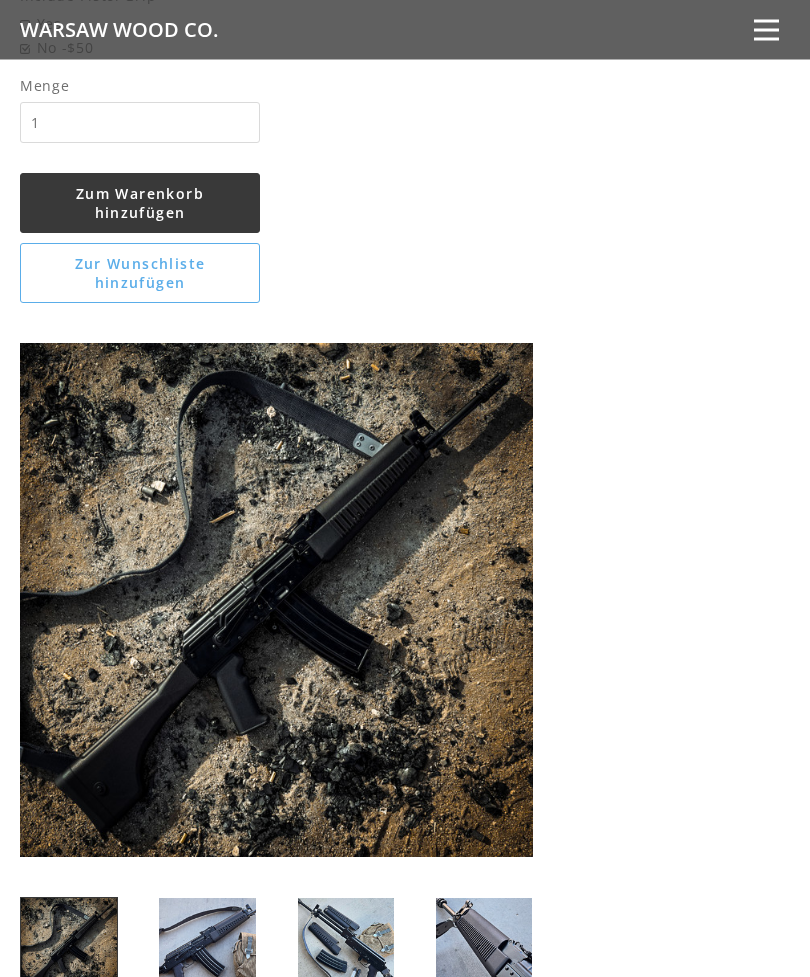 scroll, scrollTop: 1870, scrollLeft: 0, axis: vertical 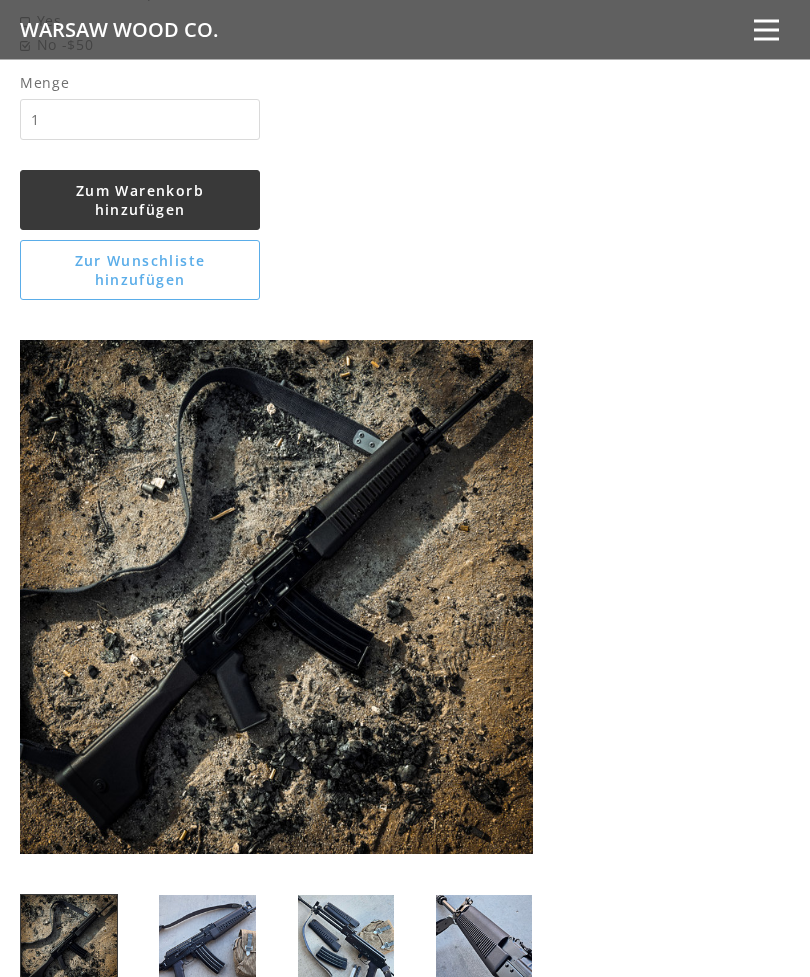 click on "Zum Warenkorb hinzufügen" at bounding box center (140, 201) 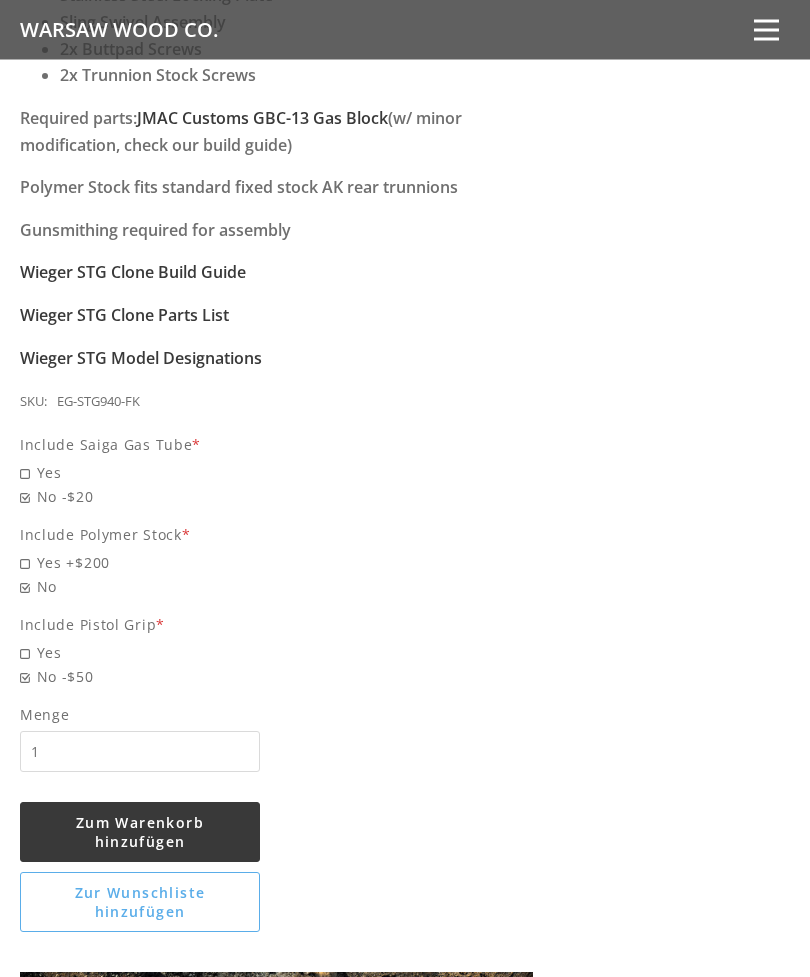 scroll, scrollTop: 1299, scrollLeft: 0, axis: vertical 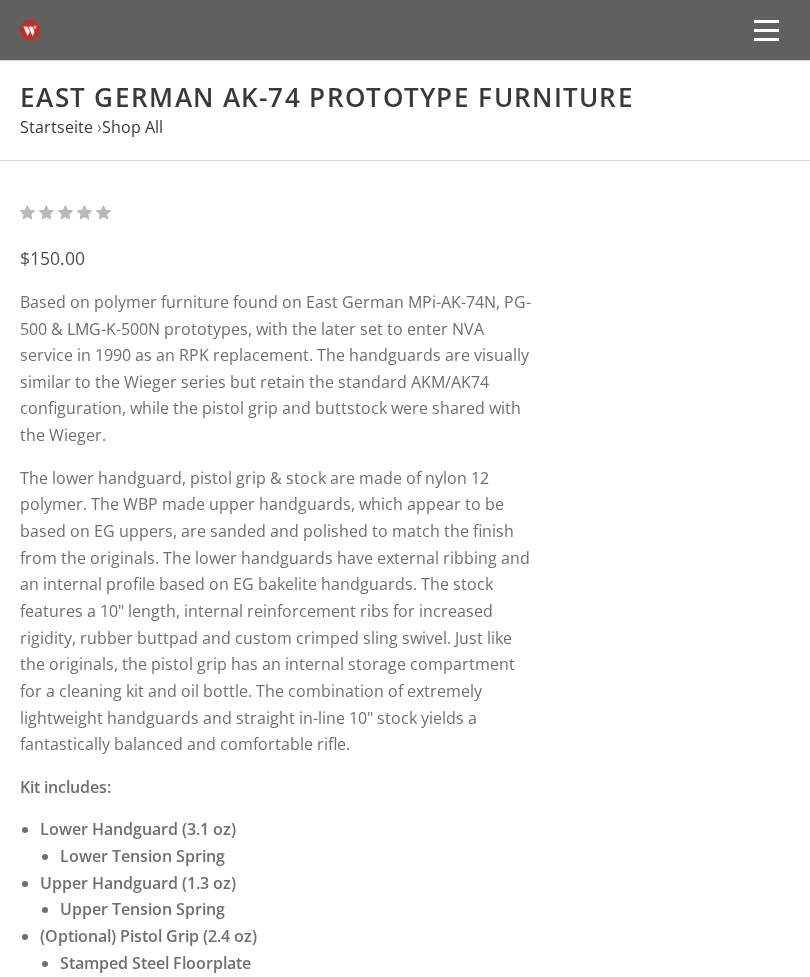 click at bounding box center [766, 30] 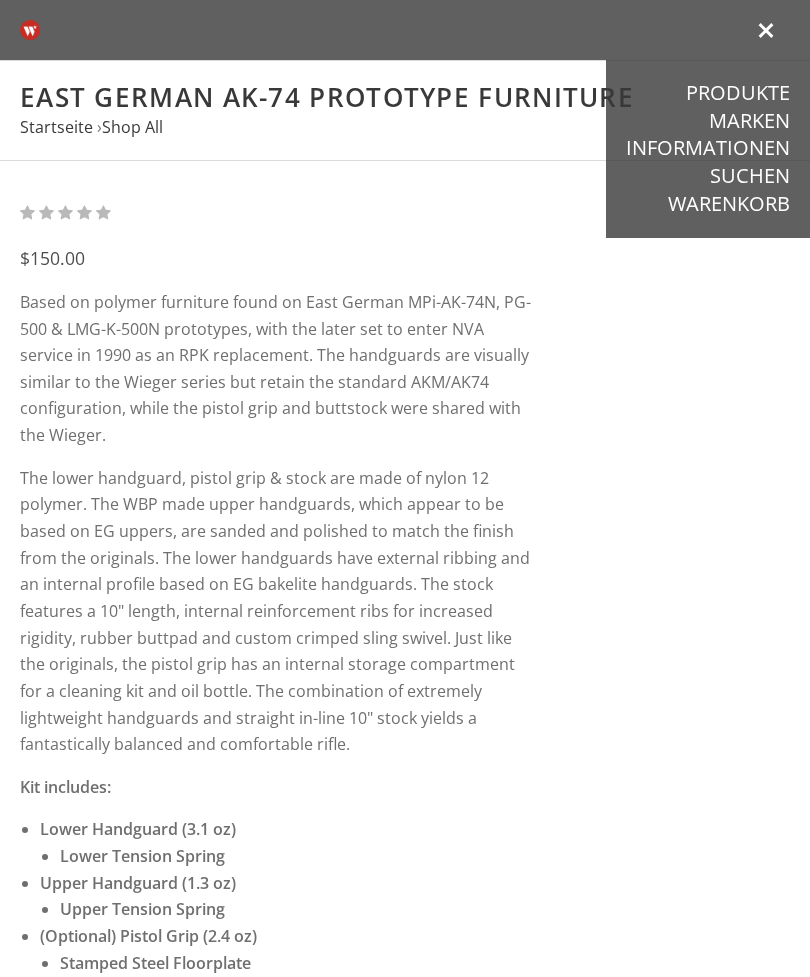 click on "Warenkorb" at bounding box center [729, 204] 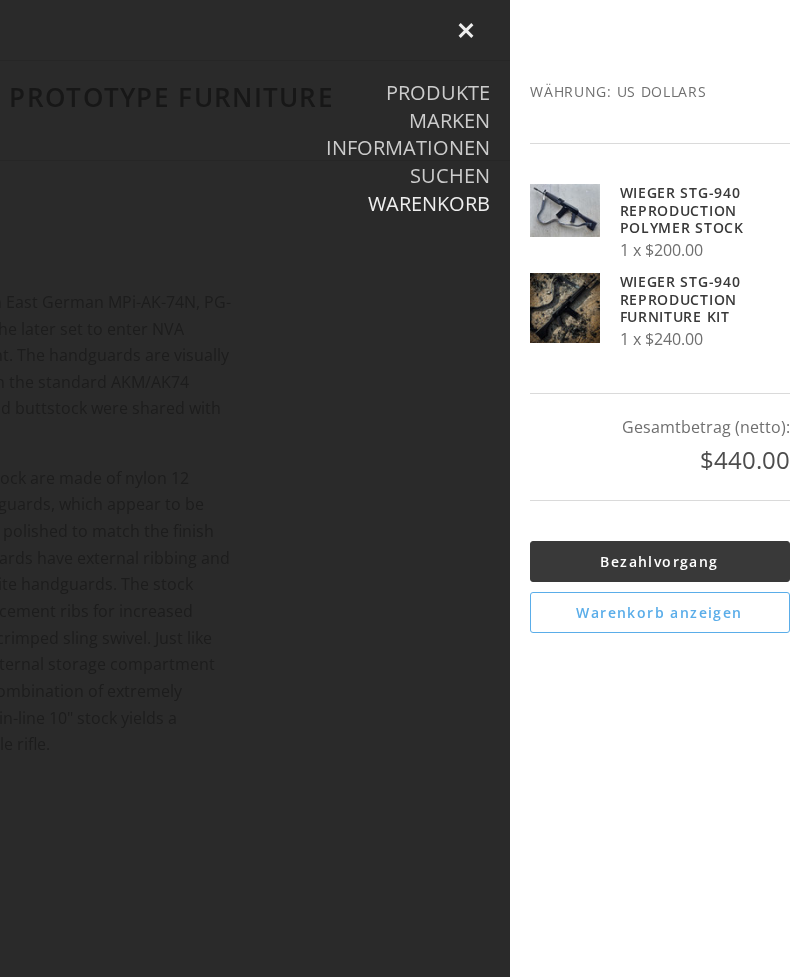 click on "Währung:
US Dollars
1
Erhöhen
Verringern
Wieger STG-940 Reproduction Polymer Stock
1 x $200.00
1
Erhöhen
Verringern
Wieger STG-940 Reproduction Furniture Kit
1 x $240.00
Gesamtbetrag (netto):
$440.00
Bezahlvorgang
Warenkorb anzeigen" at bounding box center (660, 356) 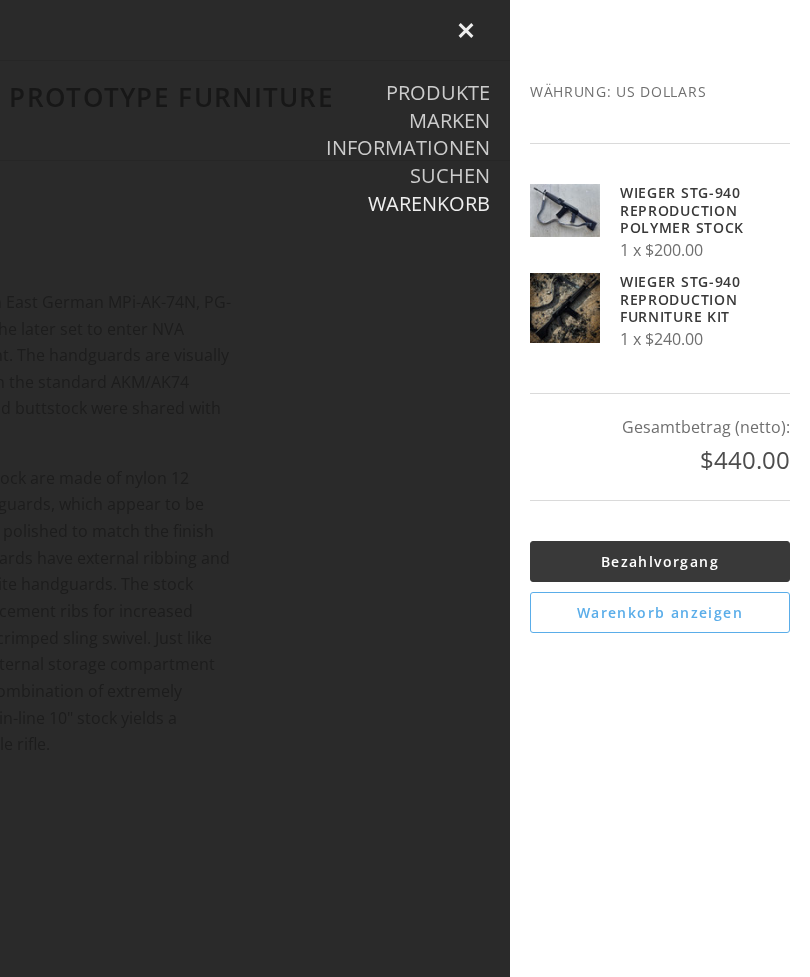 click on "AK Parts
Shop All
Accessories
AK Furniture
Alle AK Furniture anzeigen
Pistol Grips
Alle Pistol Grips anzeigen
East German STGs
Handguards
Alle Handguards anzeigen
AK47
AKM/AK74
AKS74U/SAM7K
East German STGs Yugo M70" at bounding box center (660, 488) 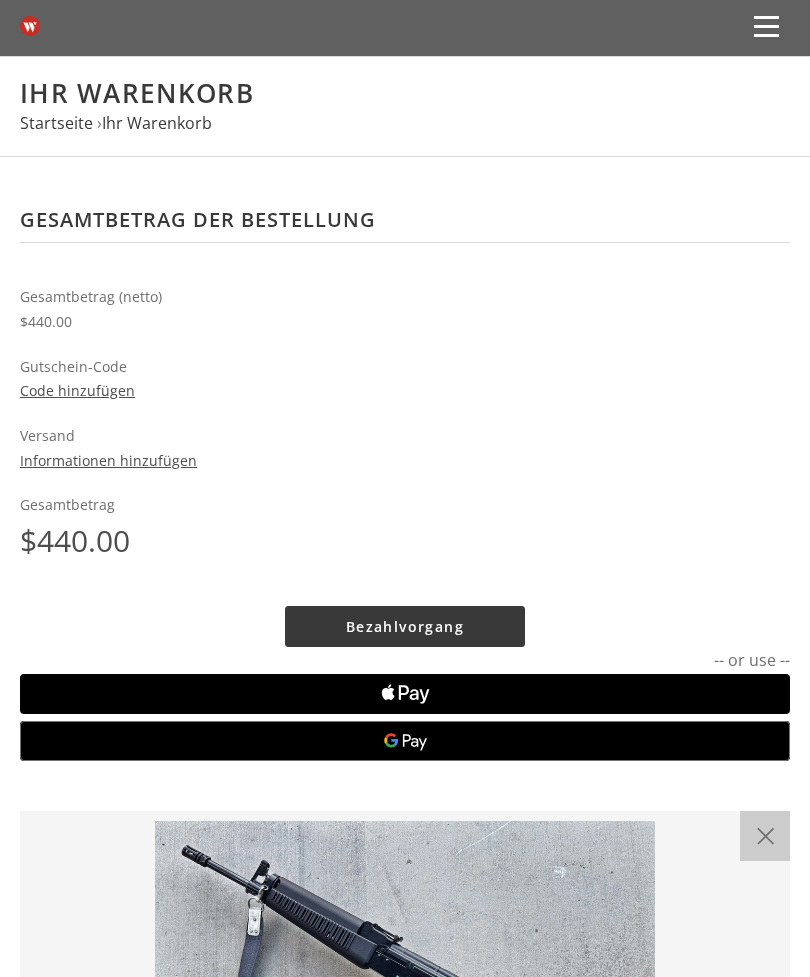 scroll, scrollTop: 0, scrollLeft: 0, axis: both 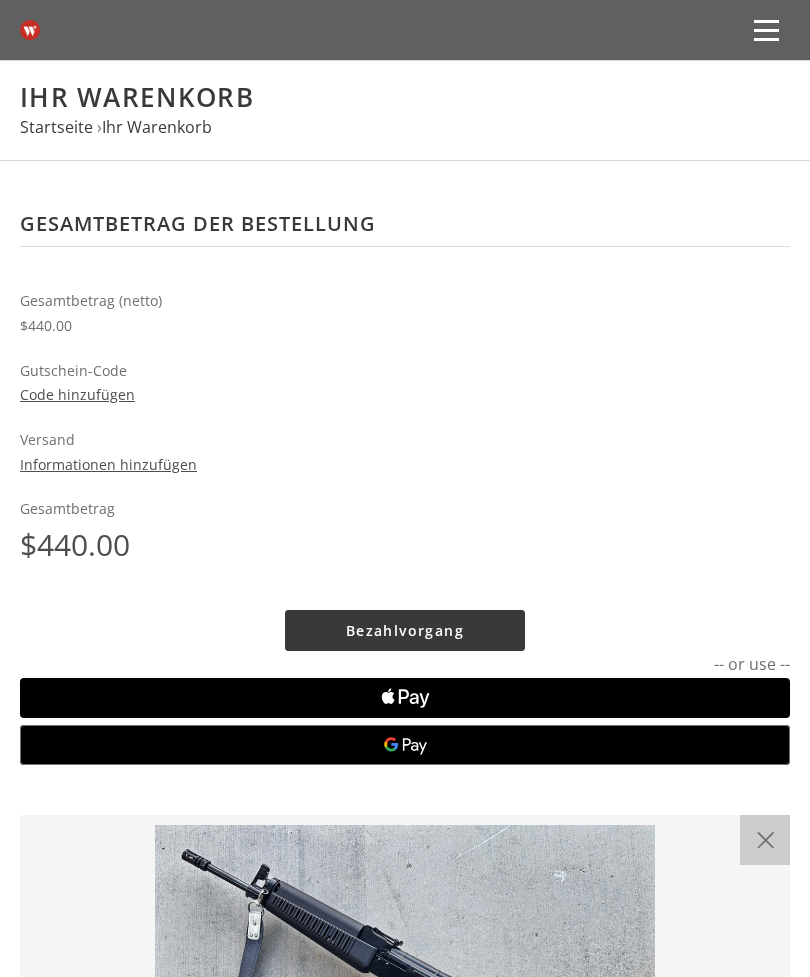 click on "Gesamtbetrag der Bestellung
Gesamtbetrag (netto)
$440.00
Gutschein-Code
Code hinzufügen
Geben Sie Ihren Gutscheincode ein
Anwenden
Versand
Informationen hinzufügen
Ein Land auswählen
[COUNTRY]
Ein Bundesland auswählen
[STATE]
[STATE]
[STATE]
[STATE]
[STATE]
[STATE]
[STATE]
[STATE]
[STATE]
[STATE]
[STATE]
[STATE]
[STATE]
[STATE]
[STATE]
[STATE]
[STATE]" at bounding box center [405, 1094] 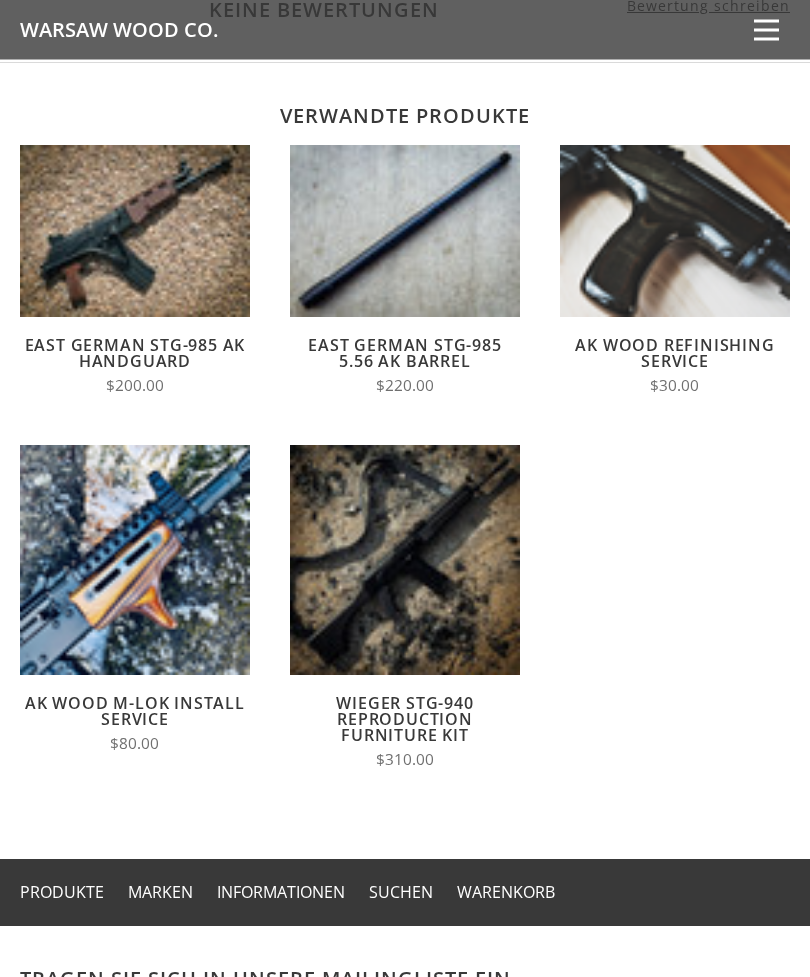 scroll, scrollTop: 2866, scrollLeft: 0, axis: vertical 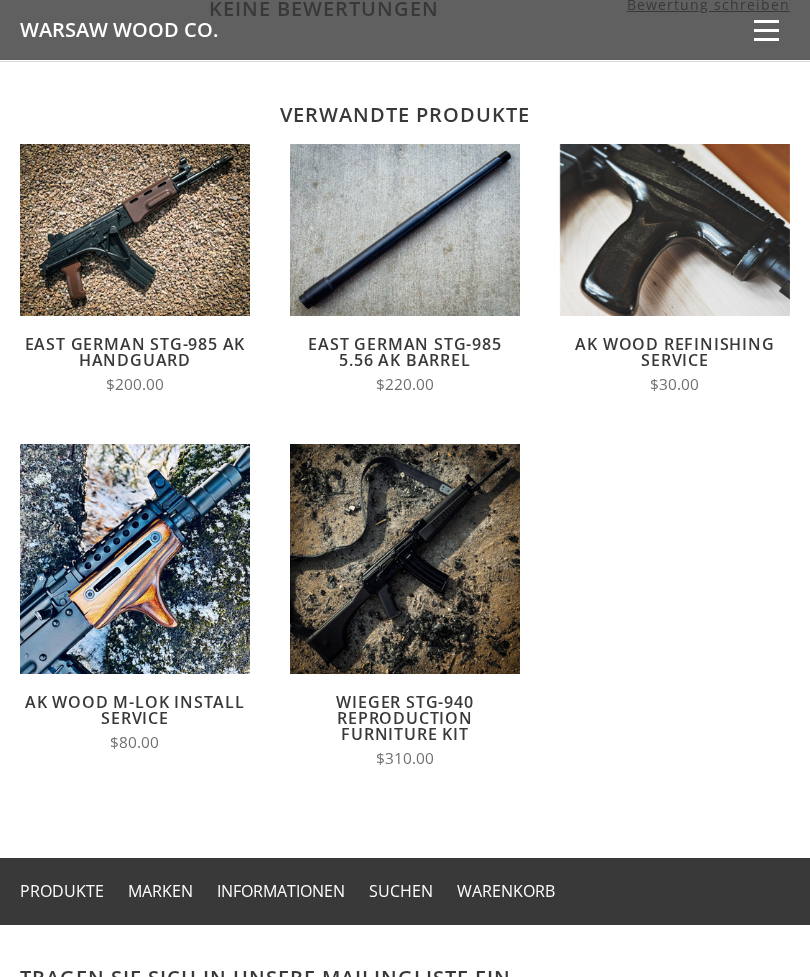 click on "Optionen auswählen" at bounding box center (405, 578) 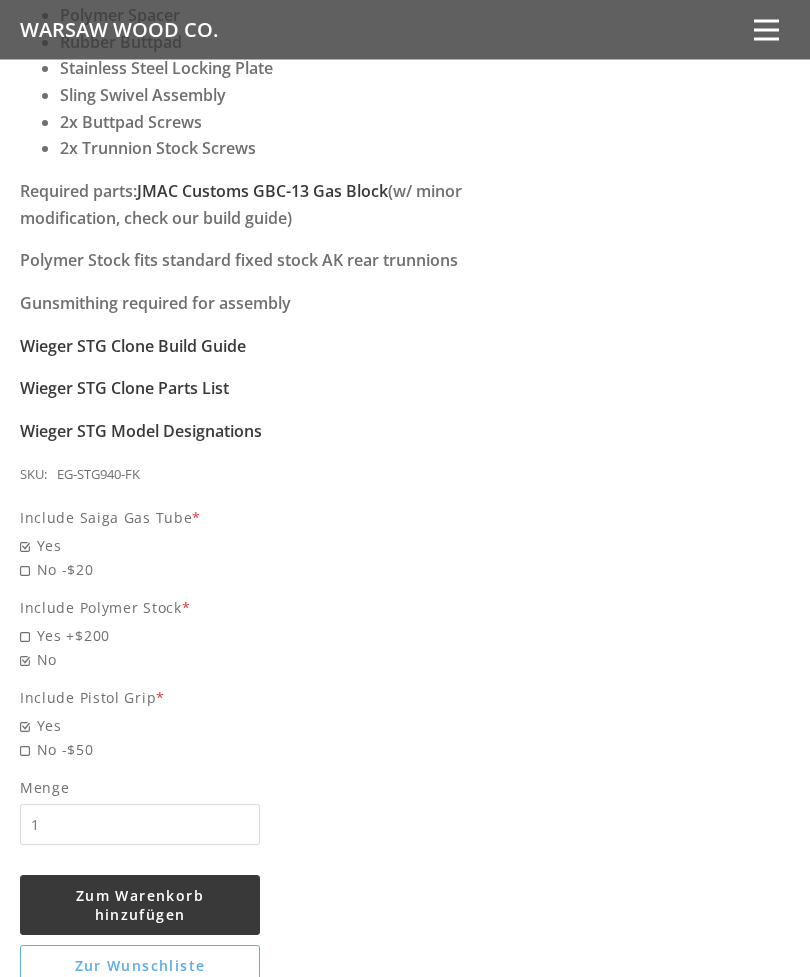 scroll, scrollTop: 1166, scrollLeft: 0, axis: vertical 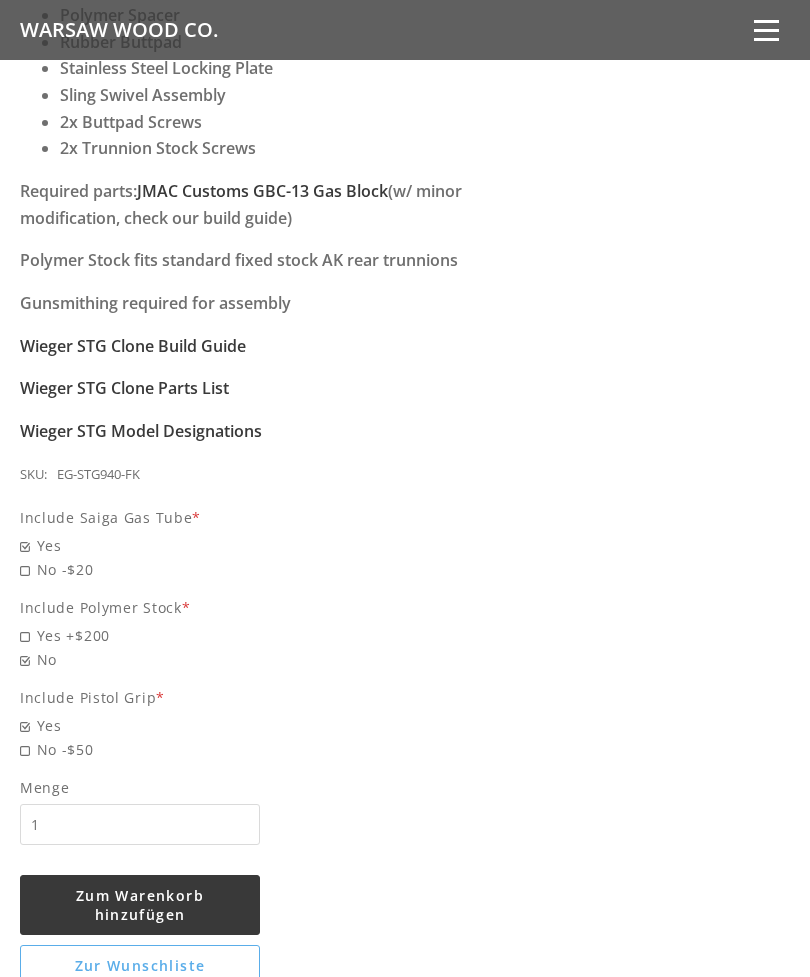 click on "5 / 5
( 1
Review)
$310.00
The East German Wieger STG series
A missing link in the evolution of the Kalashnikov. Originally intended for export sales with the 5.56x45 STG-940 series, the design proved favorable and was expanded to 5.45x39 with the 950 series and 7.62x39 with the 970 series. The Wieger series had a bright future until the Berlin Wall fell.
A 3 year passion project of ours, we've painstakingly reverse engineered the proprietary components from high quality photos and documents.  Modern manufacturing has allowed for internal design improvements while keeping the external look as close as possible to the originals.
Kit includes:
Handguards
Pistol Grip" at bounding box center (405, 557) 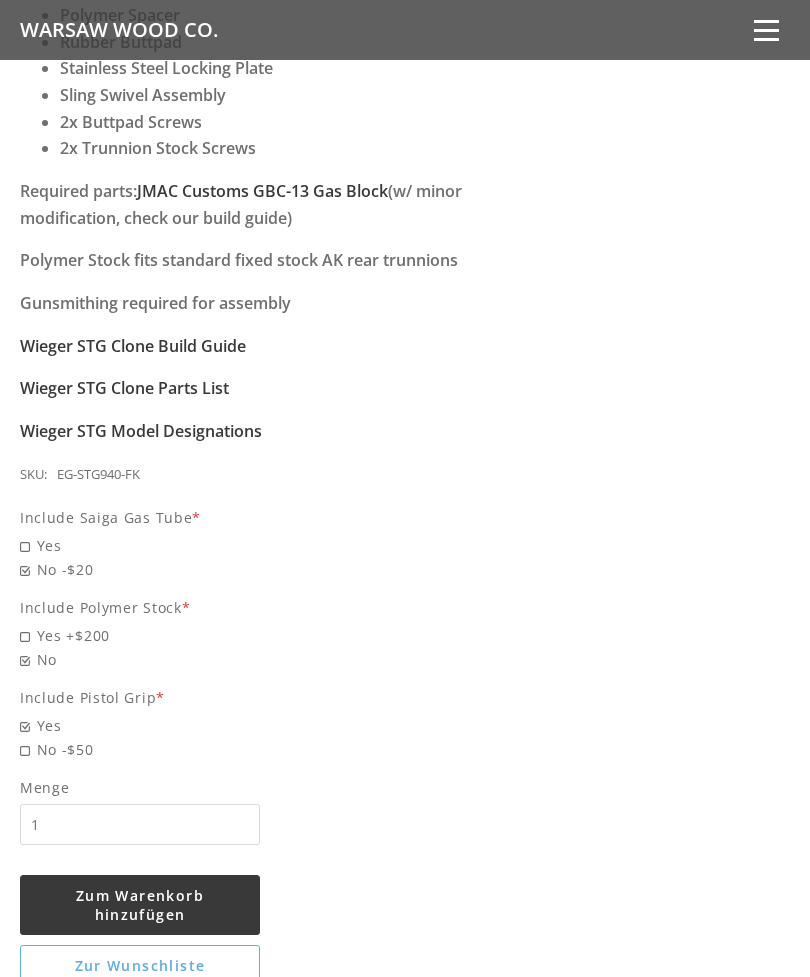 click on "No -$50" at bounding box center [276, 749] 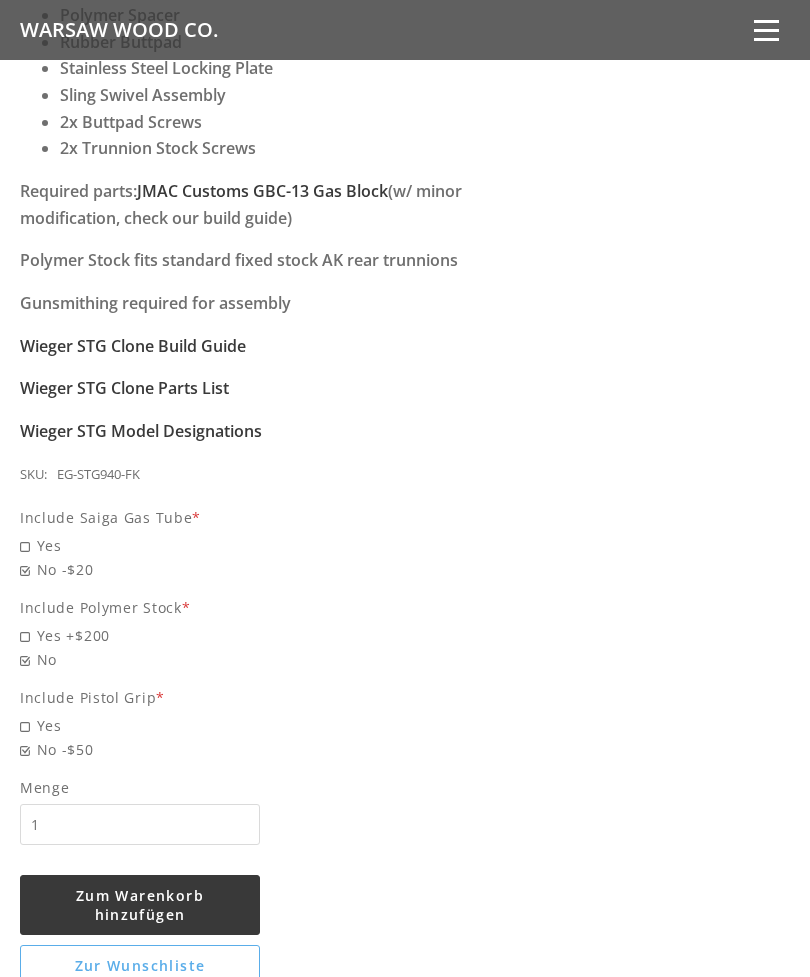 click on "Zum Warenkorb hinzufügen" at bounding box center (140, 905) 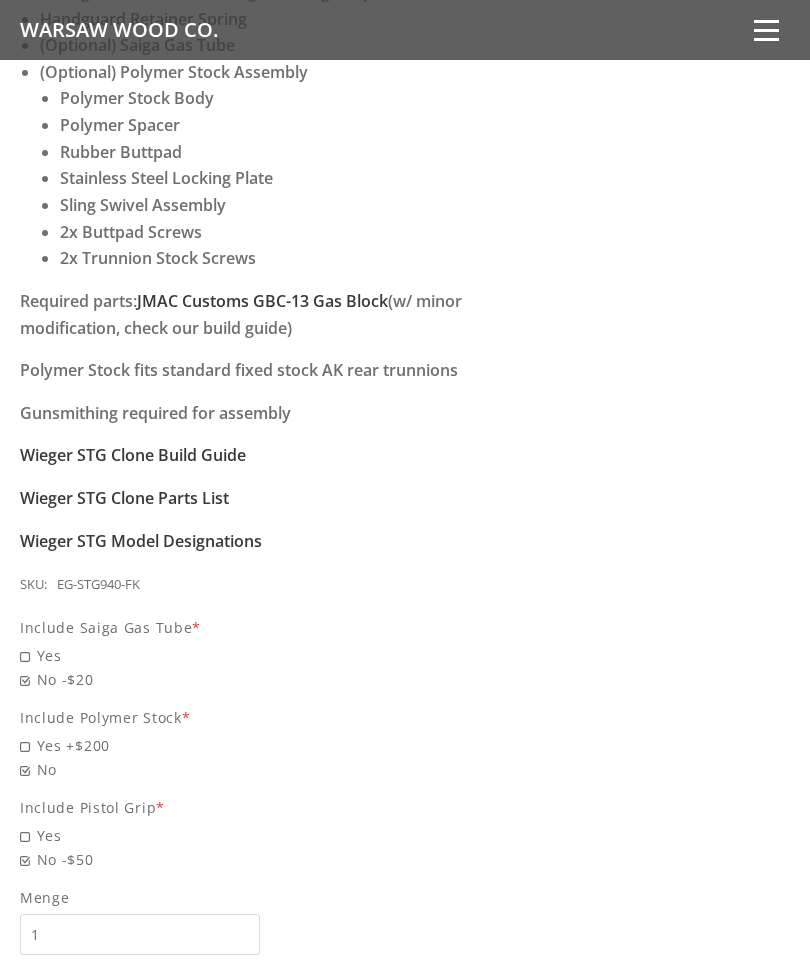 click at bounding box center [766, 30] 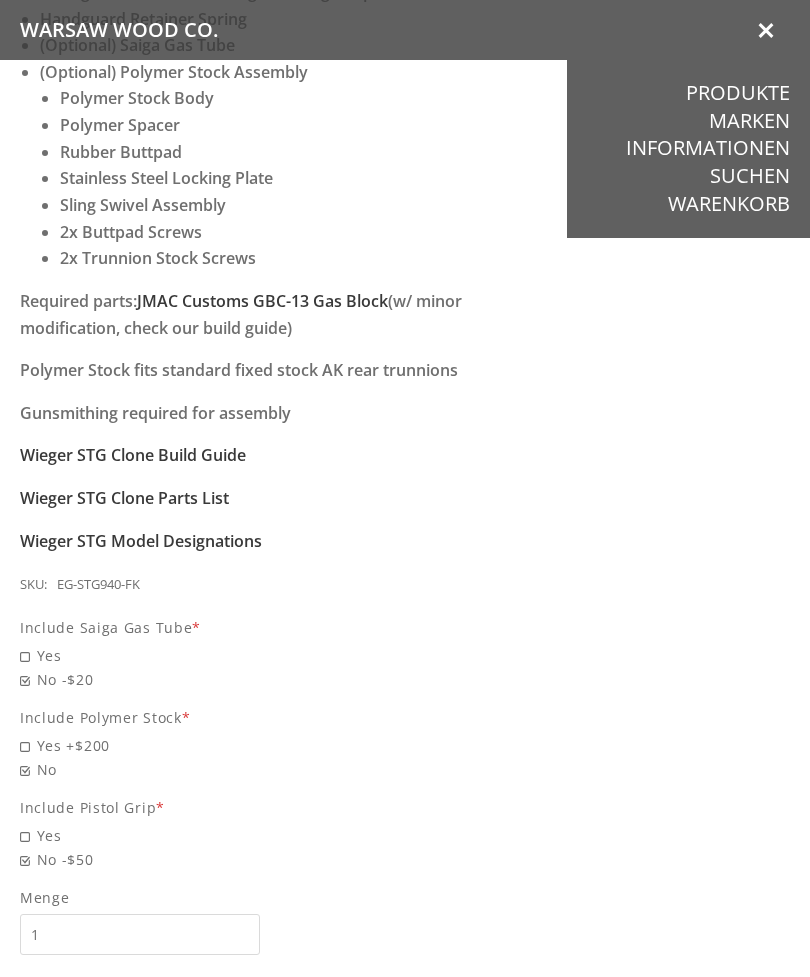 click on "Warenkorb" at bounding box center (729, 204) 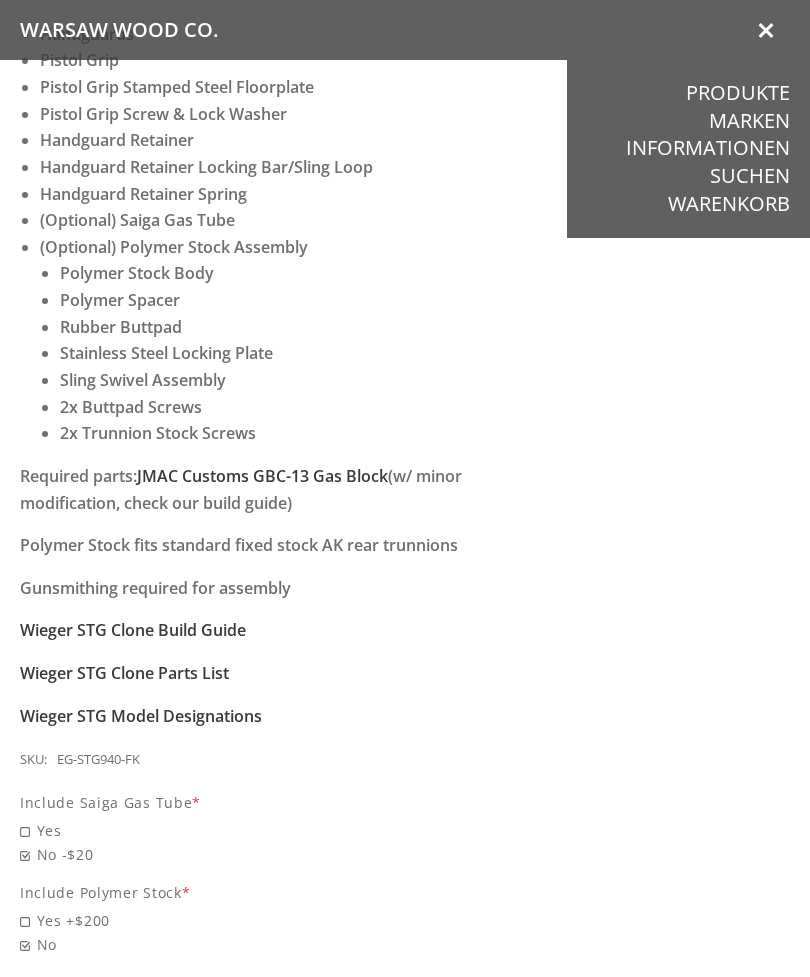 scroll, scrollTop: 989, scrollLeft: 0, axis: vertical 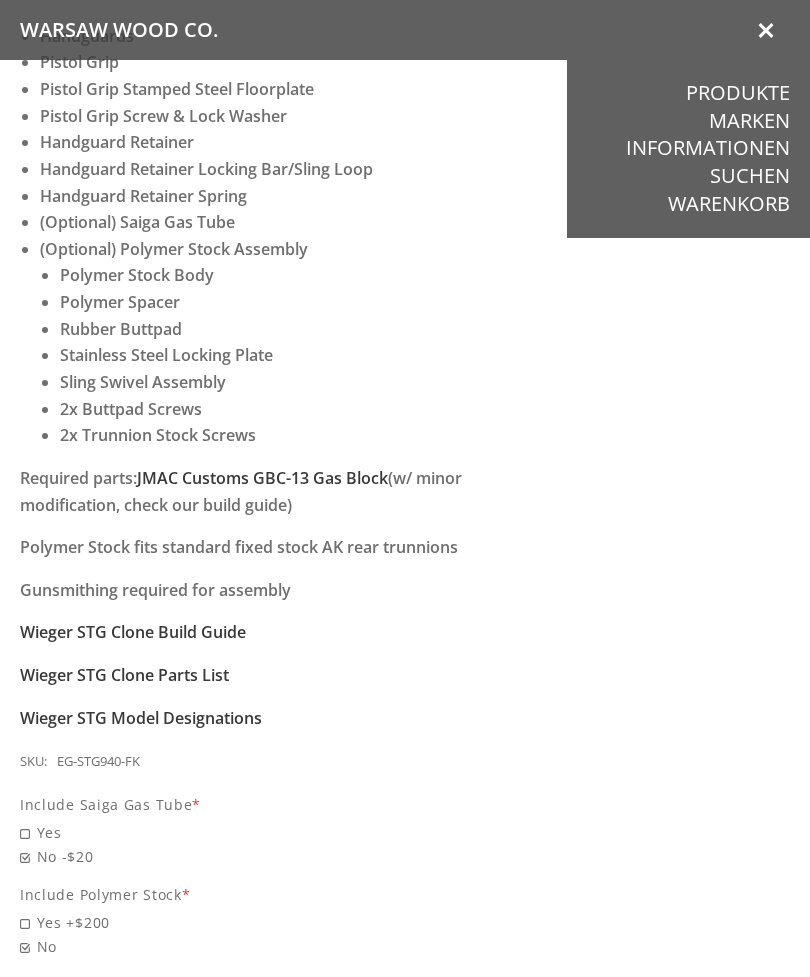 click on "Warenkorb" at bounding box center (729, 204) 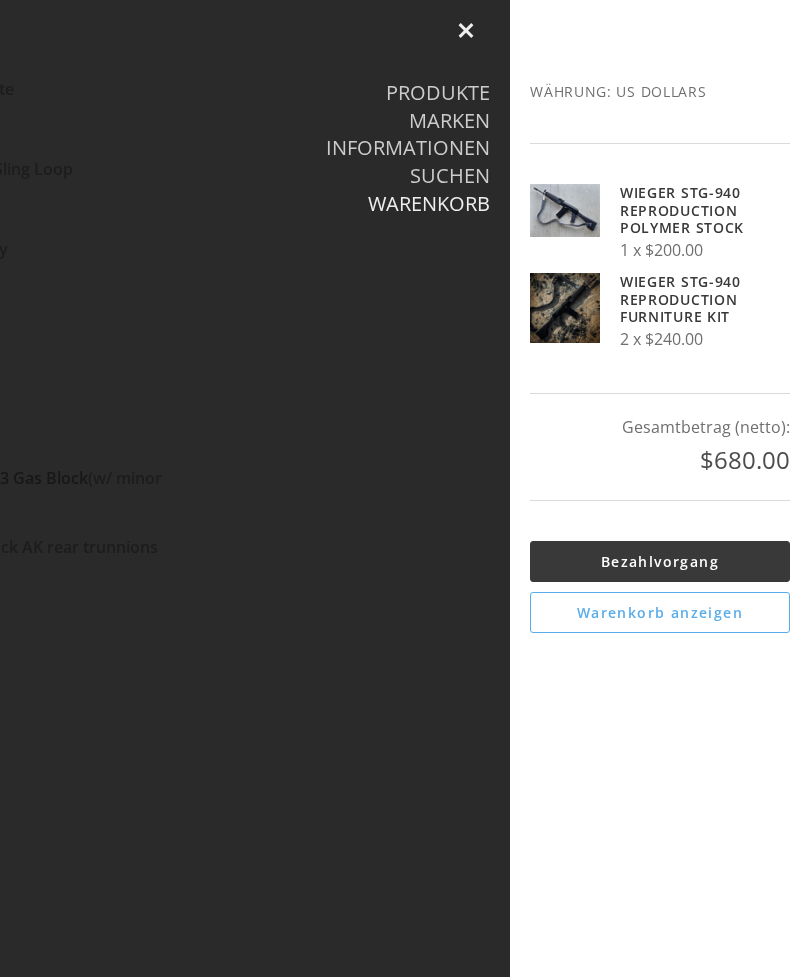 click on "Wieger STG-940 Reproduction Furniture Kit" at bounding box center (687, 299) 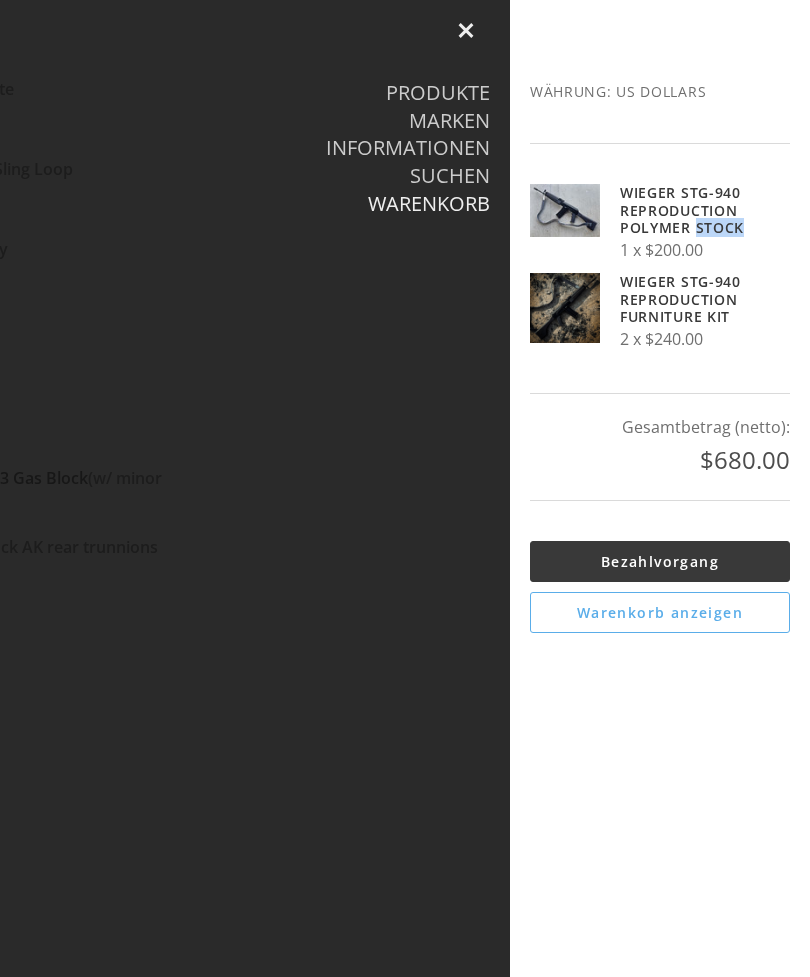 click on "Gesamtbetrag (netto):
$680.00" at bounding box center (660, 447) 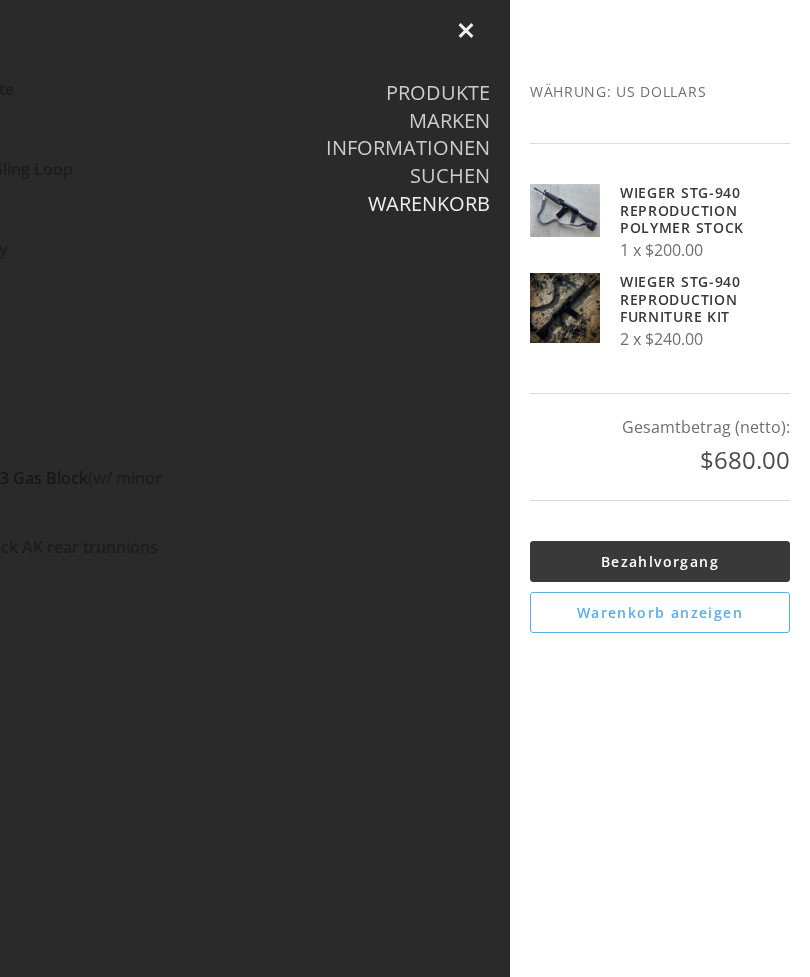 click on "Wieger STG-940 Reproduction Polymer Stock" at bounding box center [687, 210] 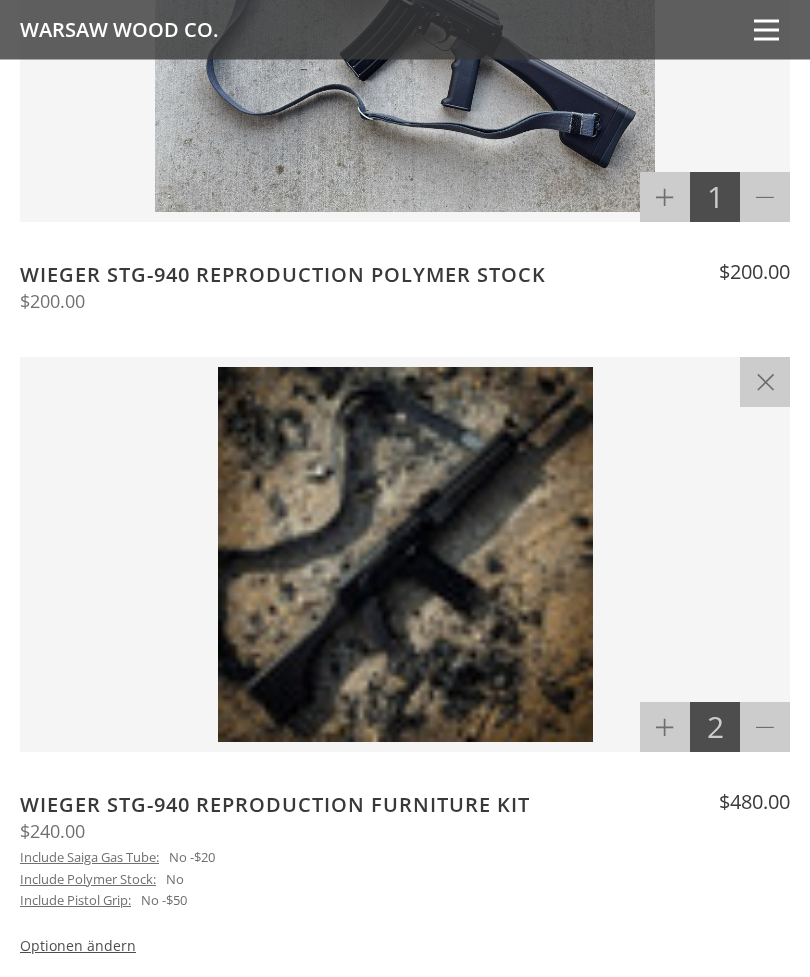 scroll, scrollTop: 988, scrollLeft: 0, axis: vertical 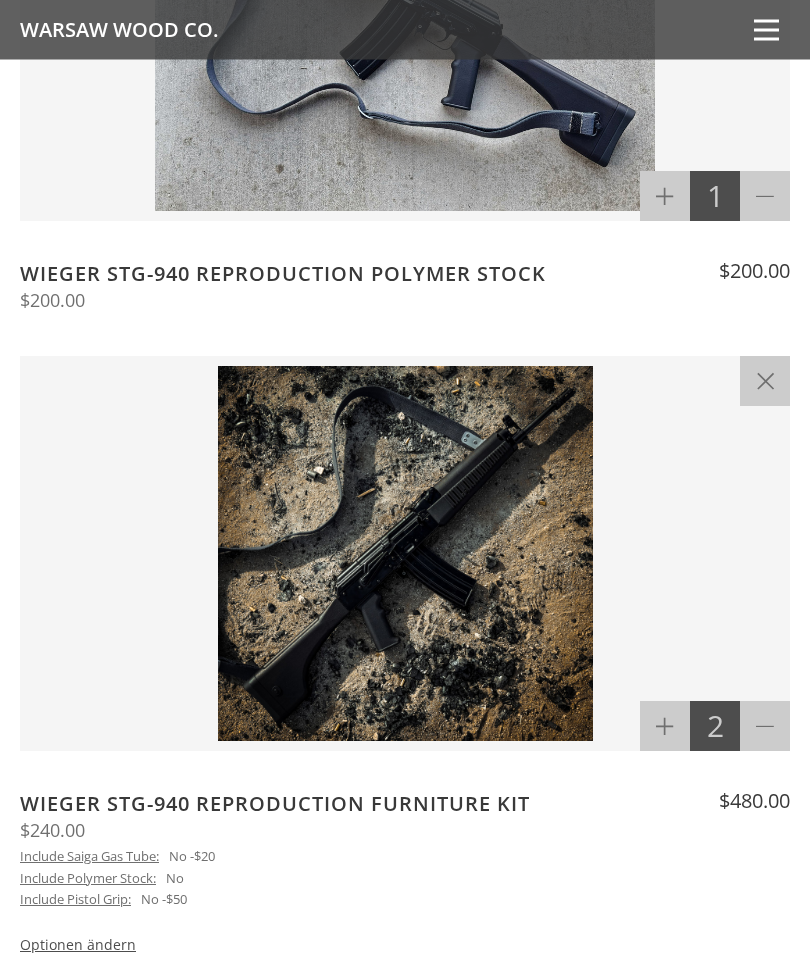 click on "Verringern" at bounding box center (765, 197) 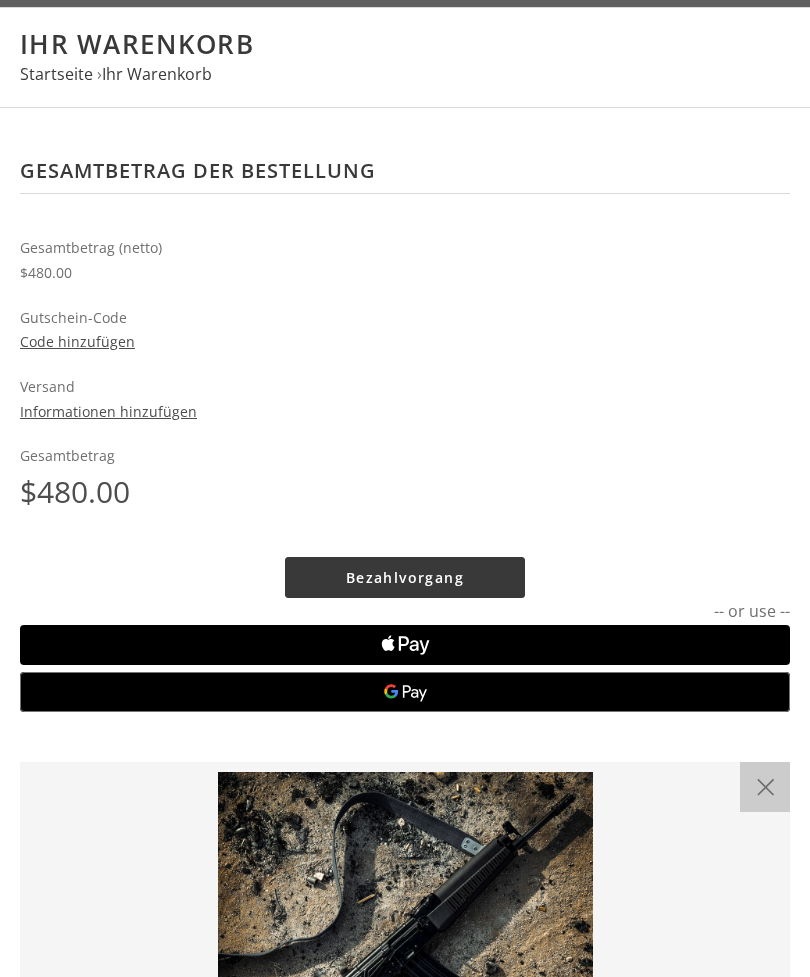 scroll, scrollTop: 0, scrollLeft: 0, axis: both 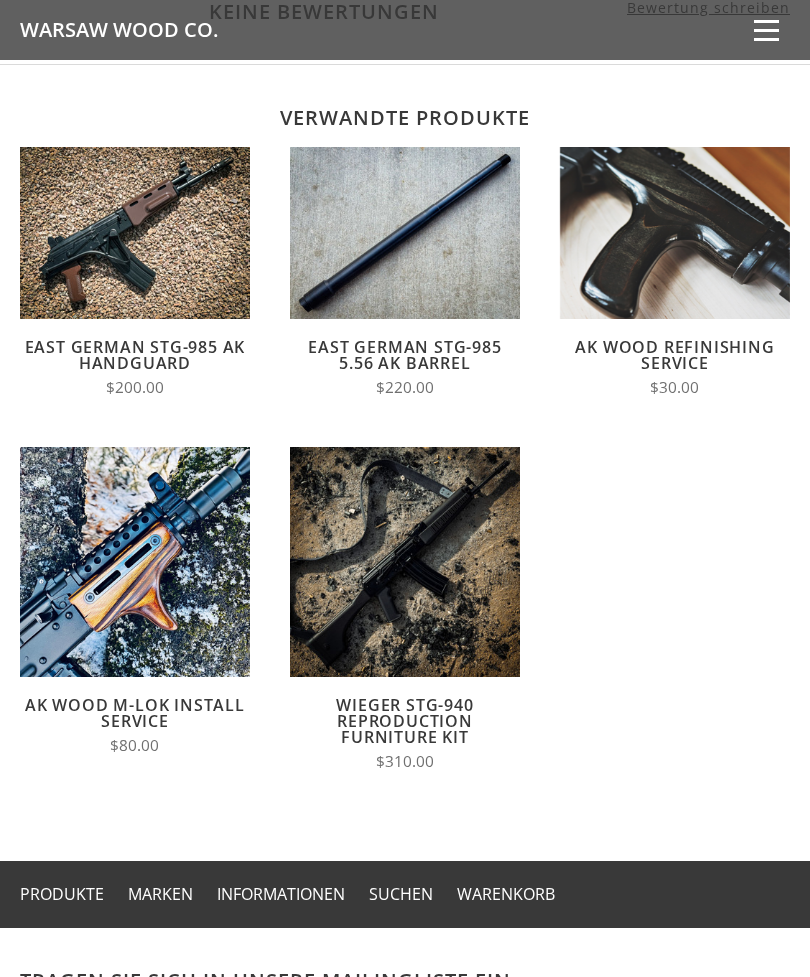 click at bounding box center (766, 30) 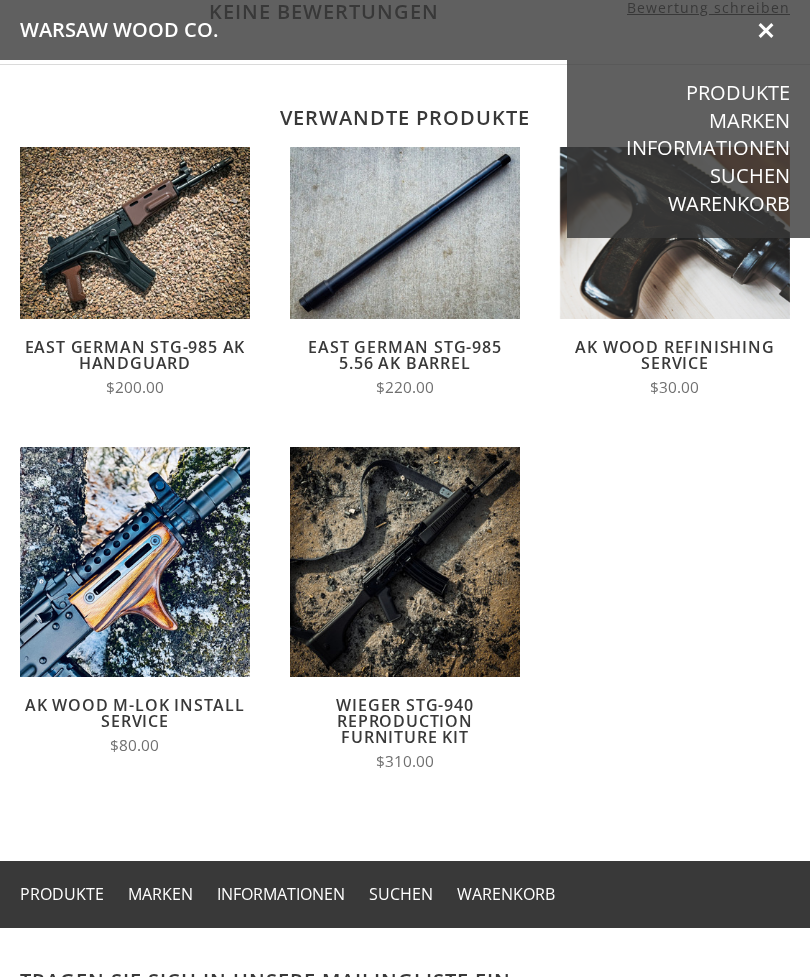 click on "Warenkorb" at bounding box center [729, 204] 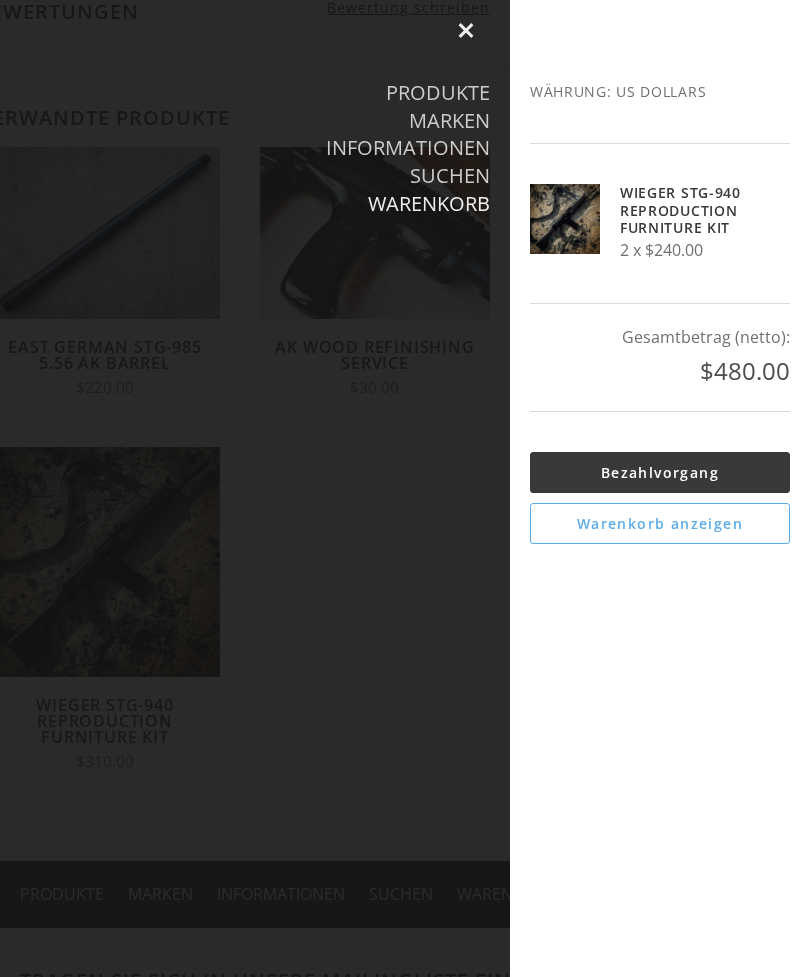 click on "Wieger STG-940 Reproduction Furniture Kit" at bounding box center (687, 210) 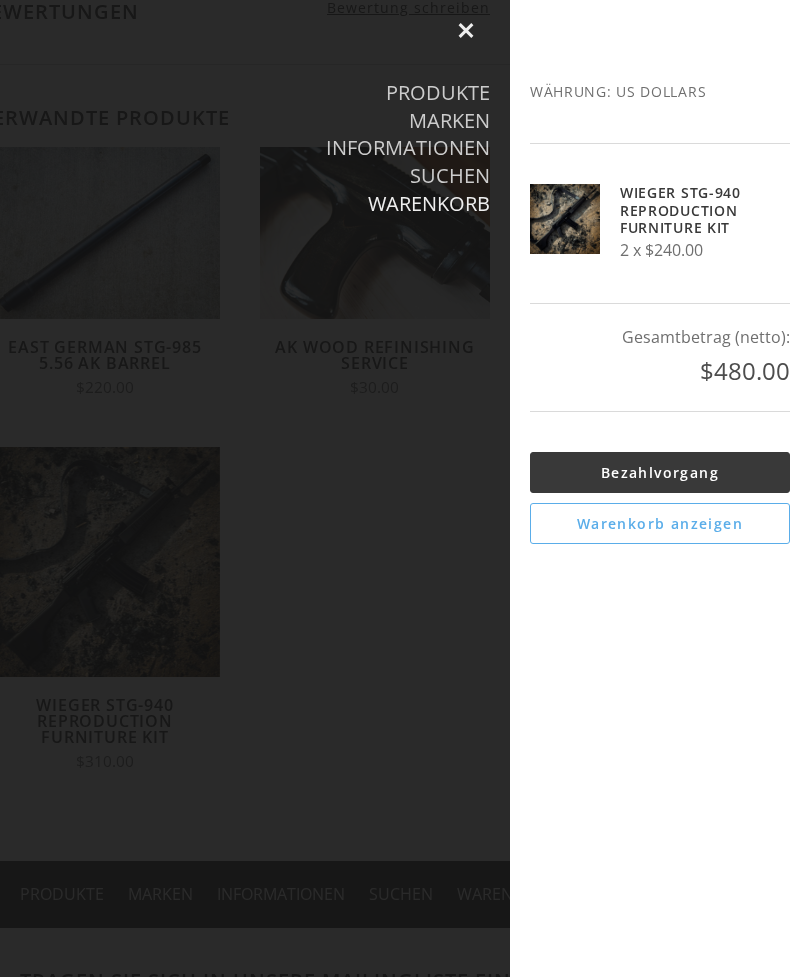 click on "Wieger STG-940 Reproduction Furniture Kit" at bounding box center (687, 210) 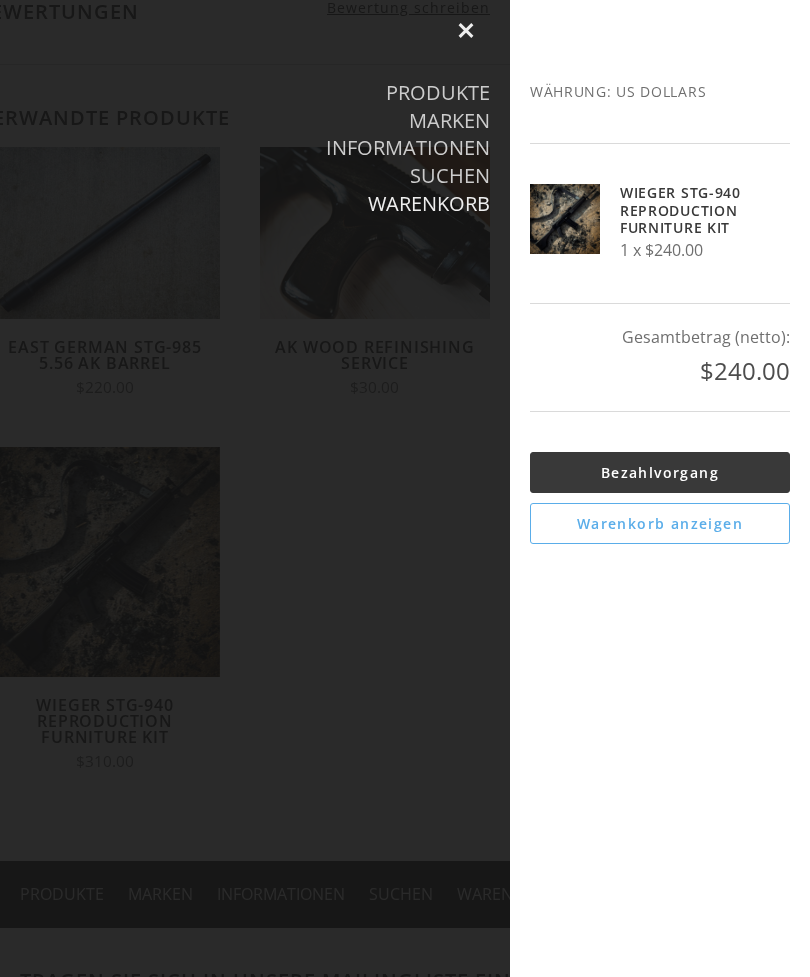 click on "Warenkorb anzeigen" at bounding box center (660, 523) 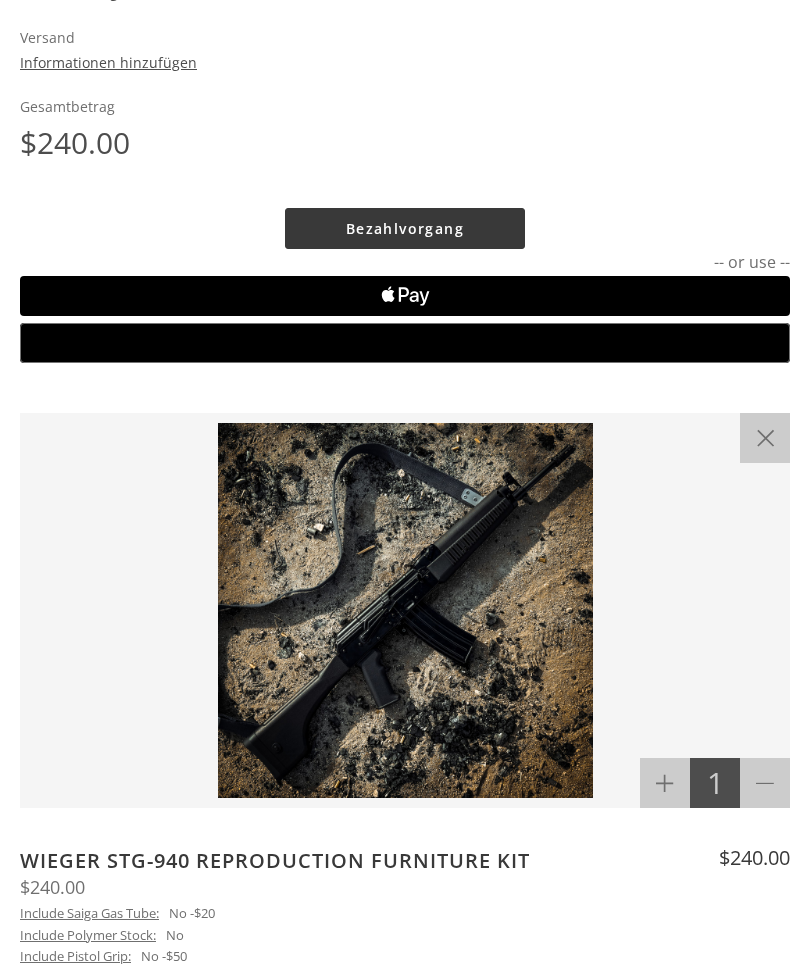 scroll, scrollTop: 412, scrollLeft: 0, axis: vertical 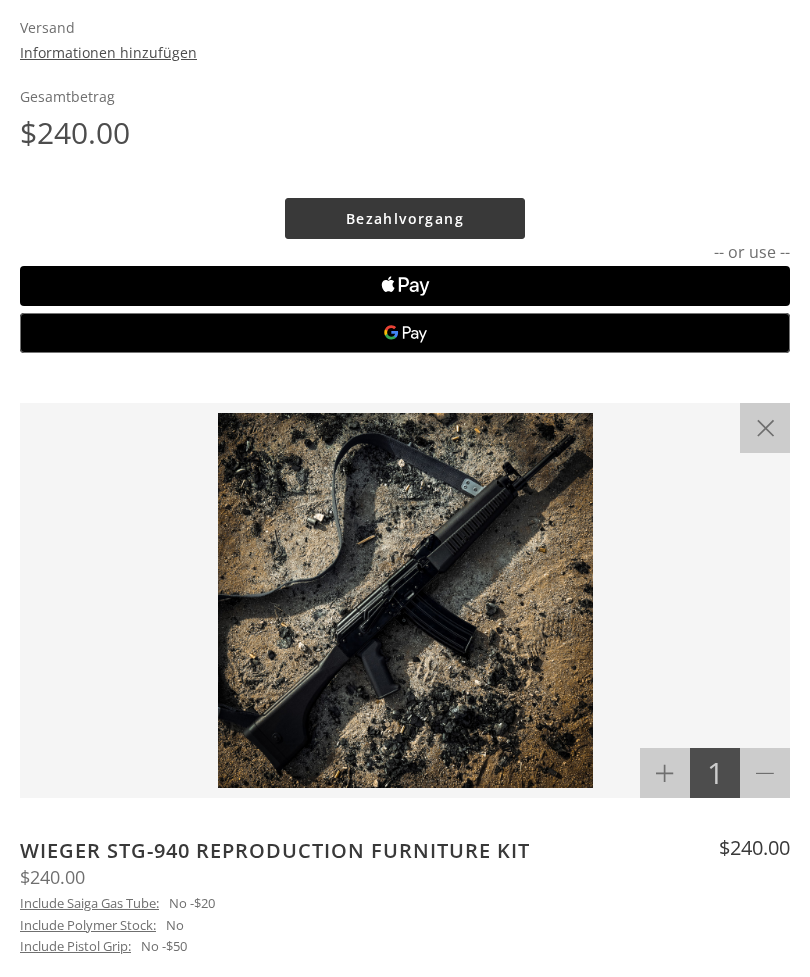 click at bounding box center (405, 600) 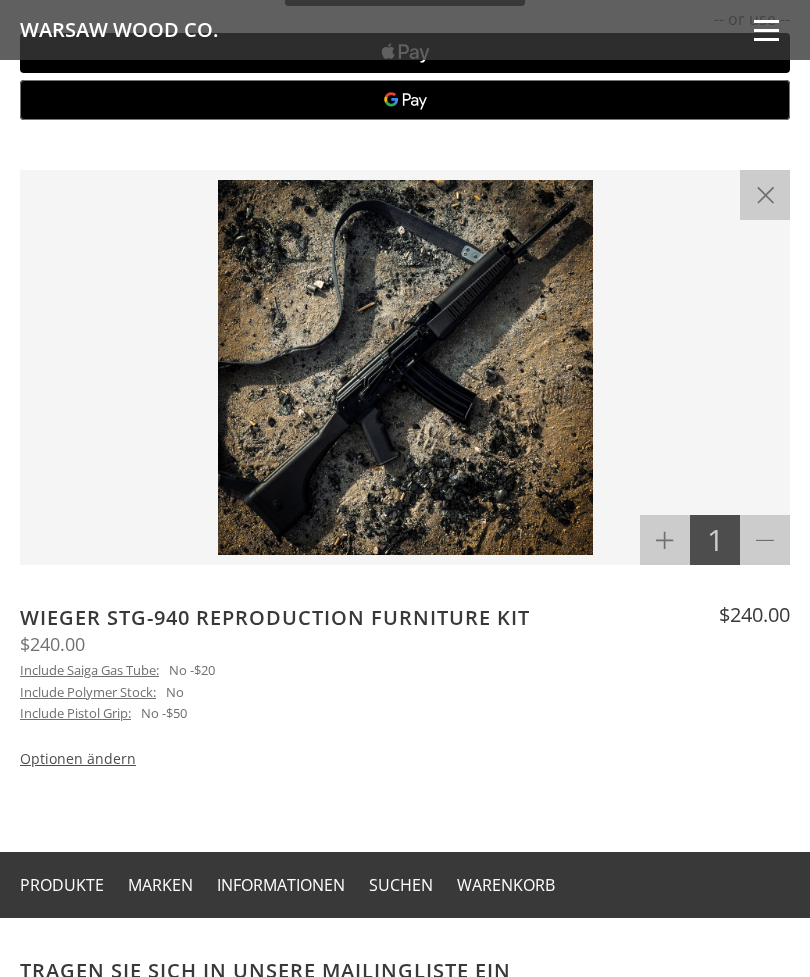 scroll, scrollTop: 643, scrollLeft: 0, axis: vertical 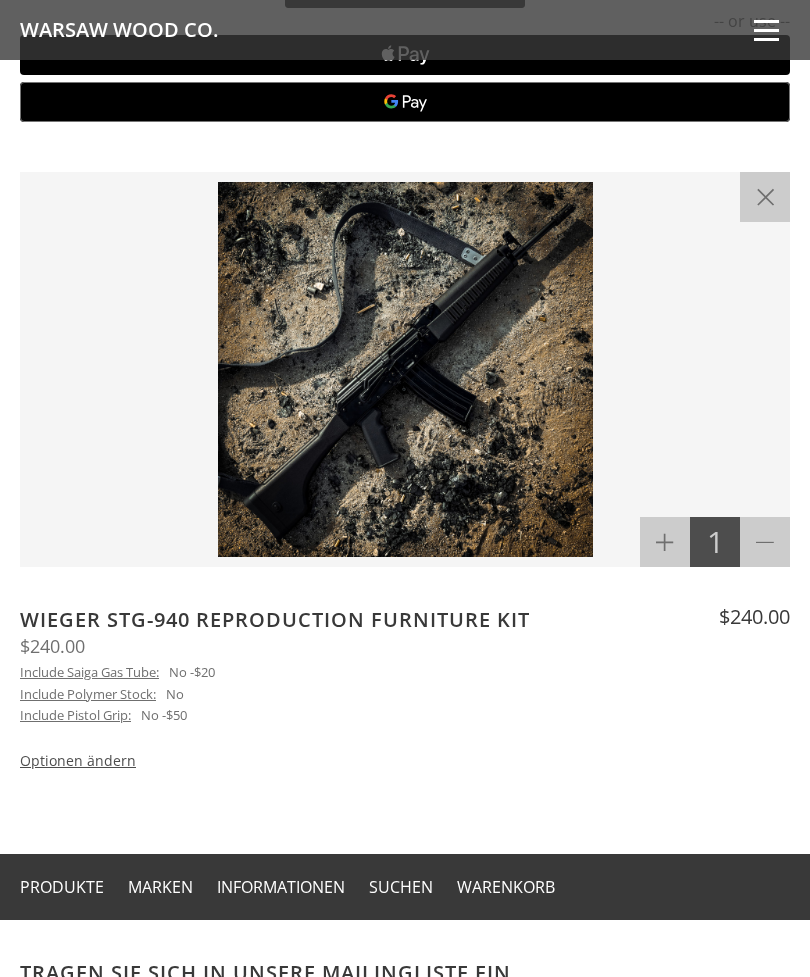 click at bounding box center (405, 369) 